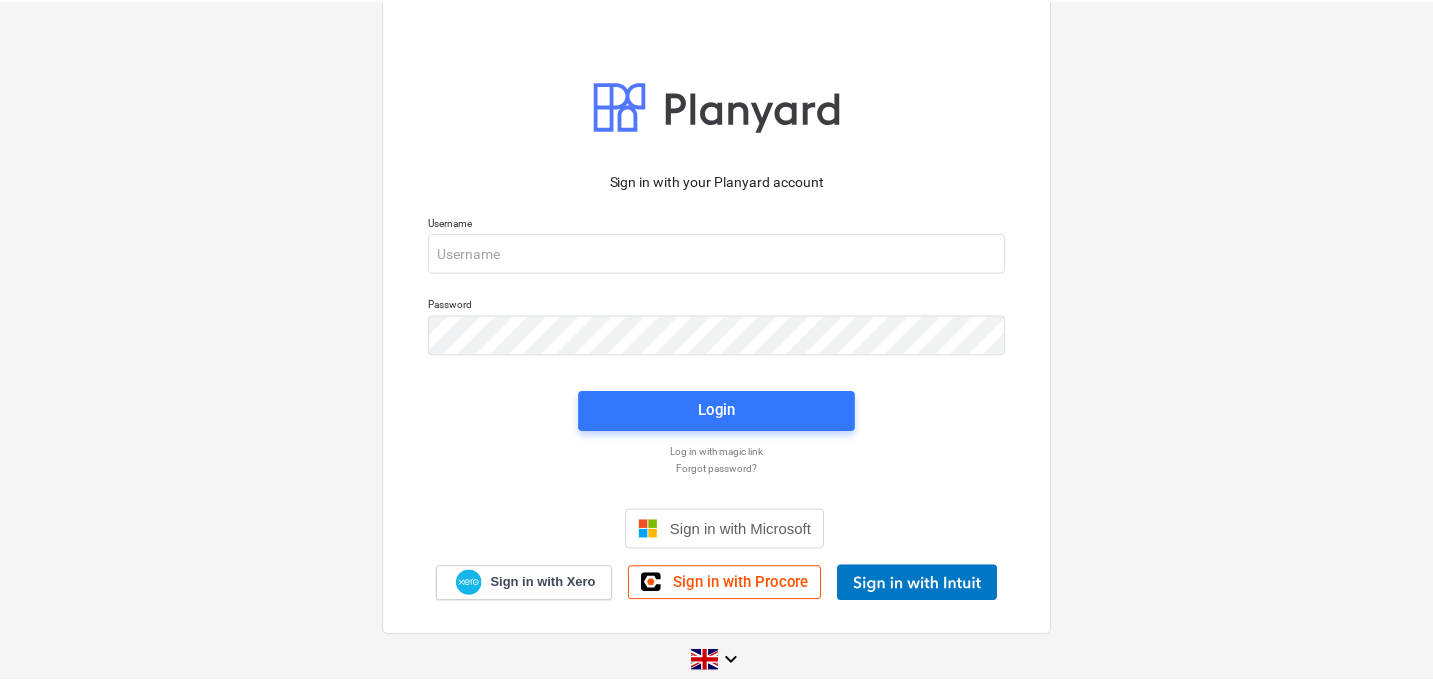 scroll, scrollTop: 0, scrollLeft: 0, axis: both 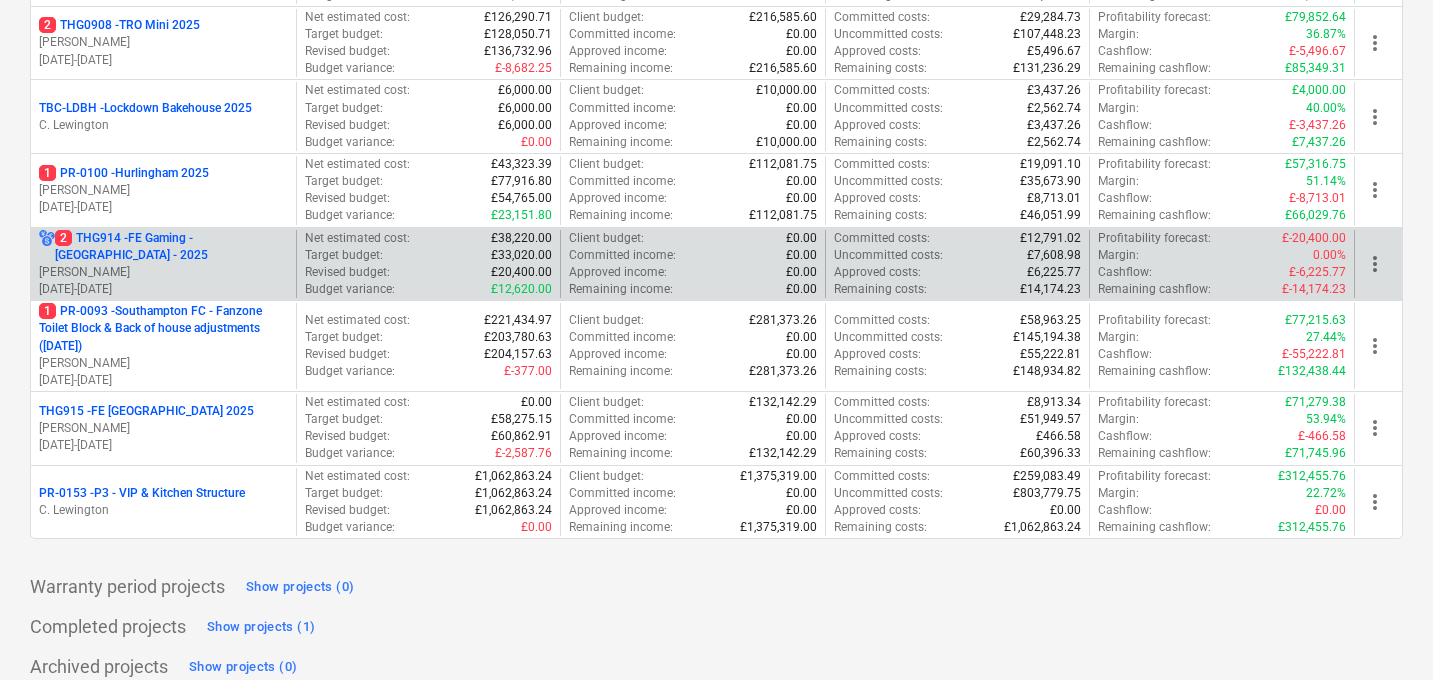click on "2  THG914 -  FE Gaming - [GEOGRAPHIC_DATA] - 2025" at bounding box center (171, 247) 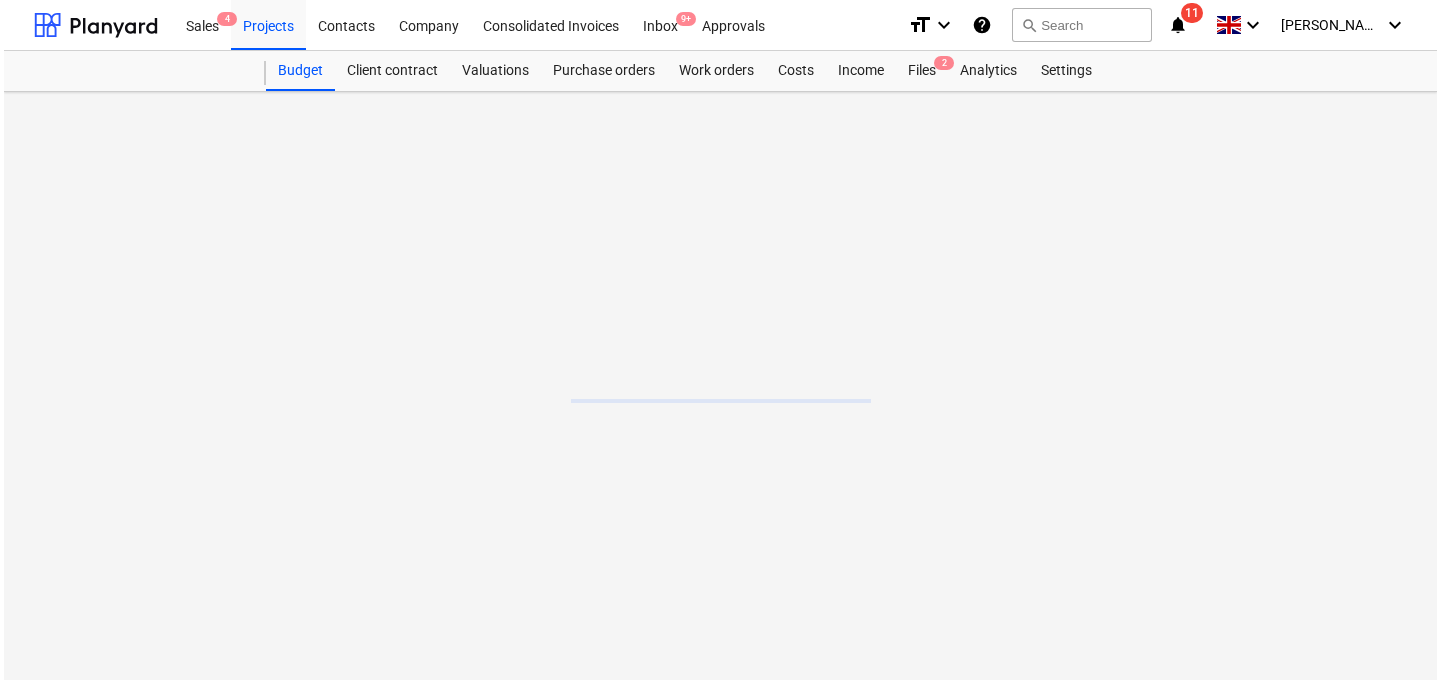 scroll, scrollTop: 0, scrollLeft: 0, axis: both 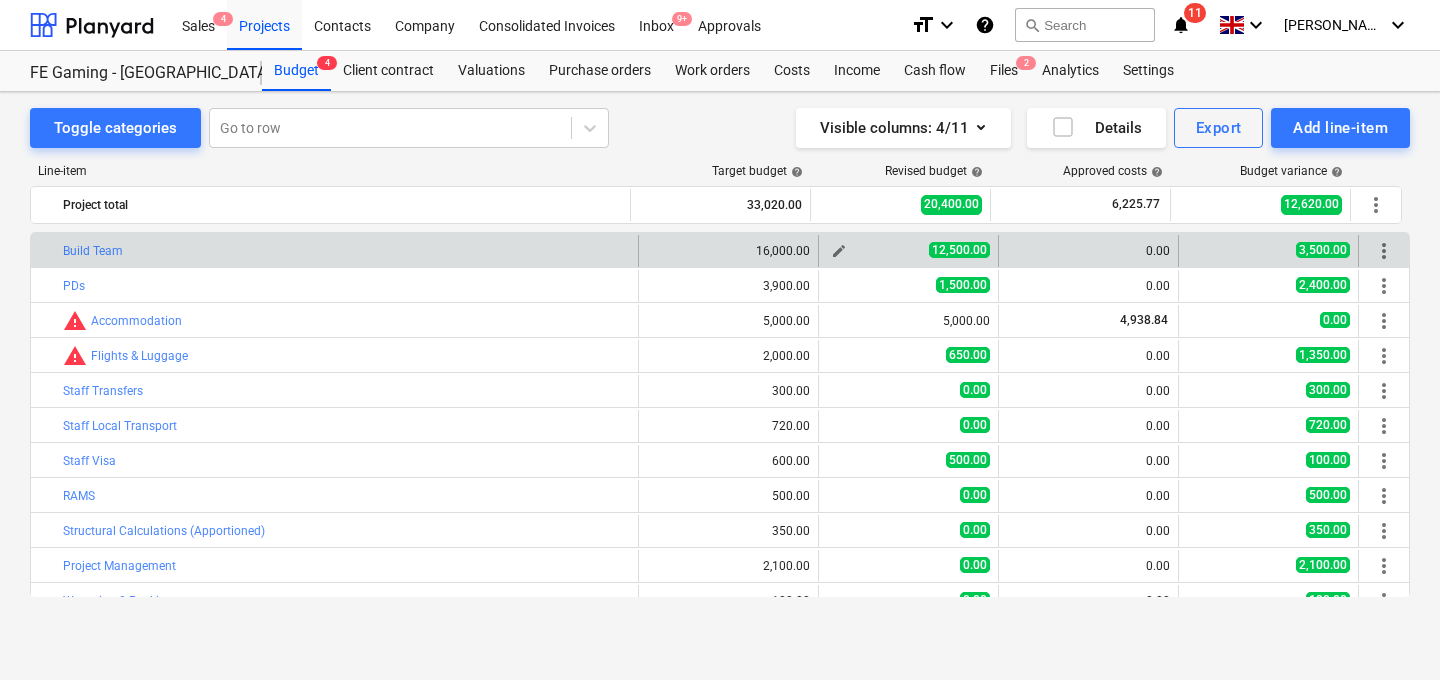 click on "edit" at bounding box center (839, 251) 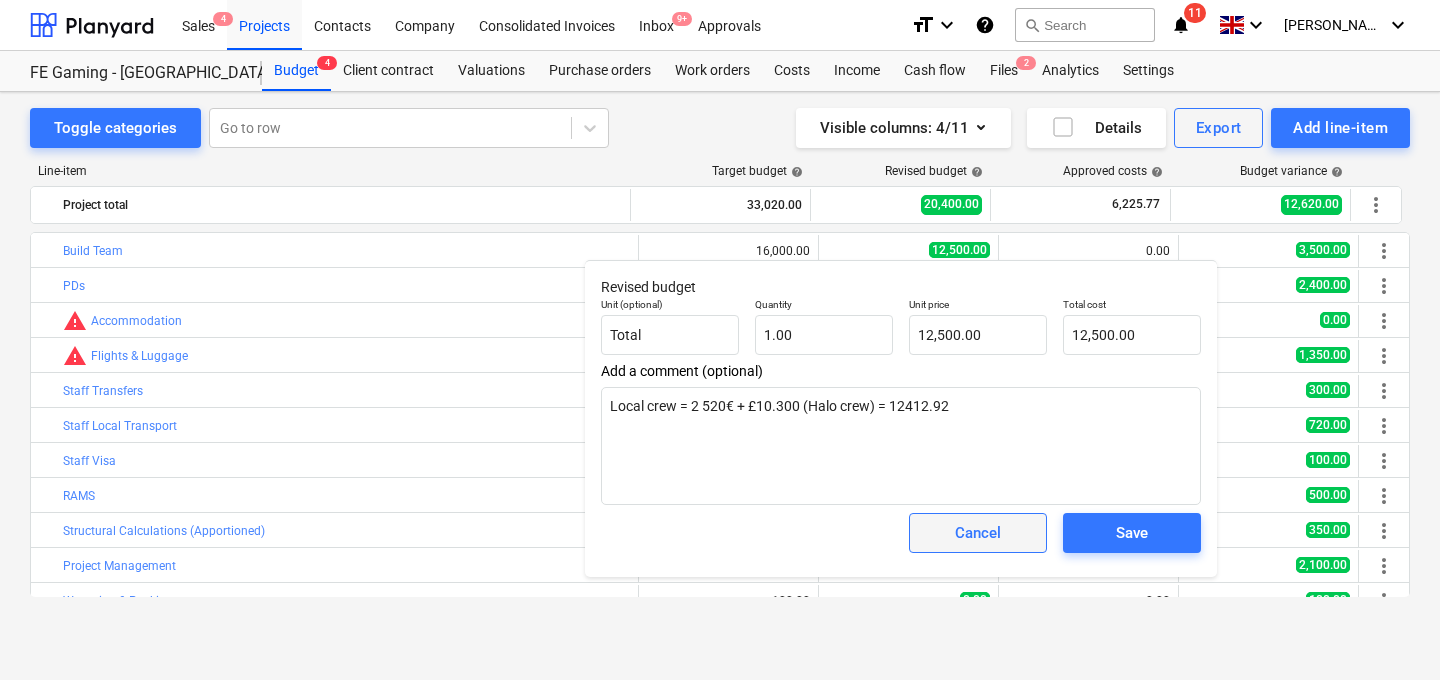 click on "Cancel" at bounding box center [978, 533] 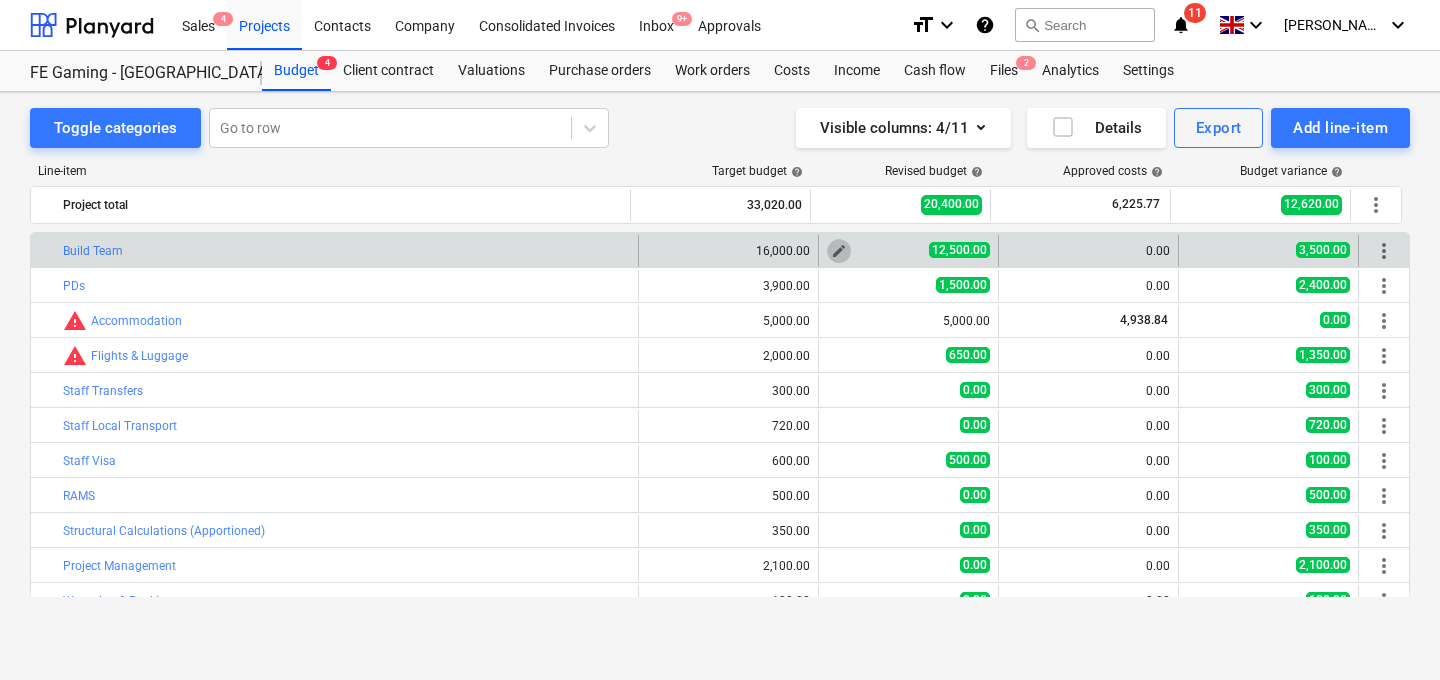 click on "edit" at bounding box center (839, 251) 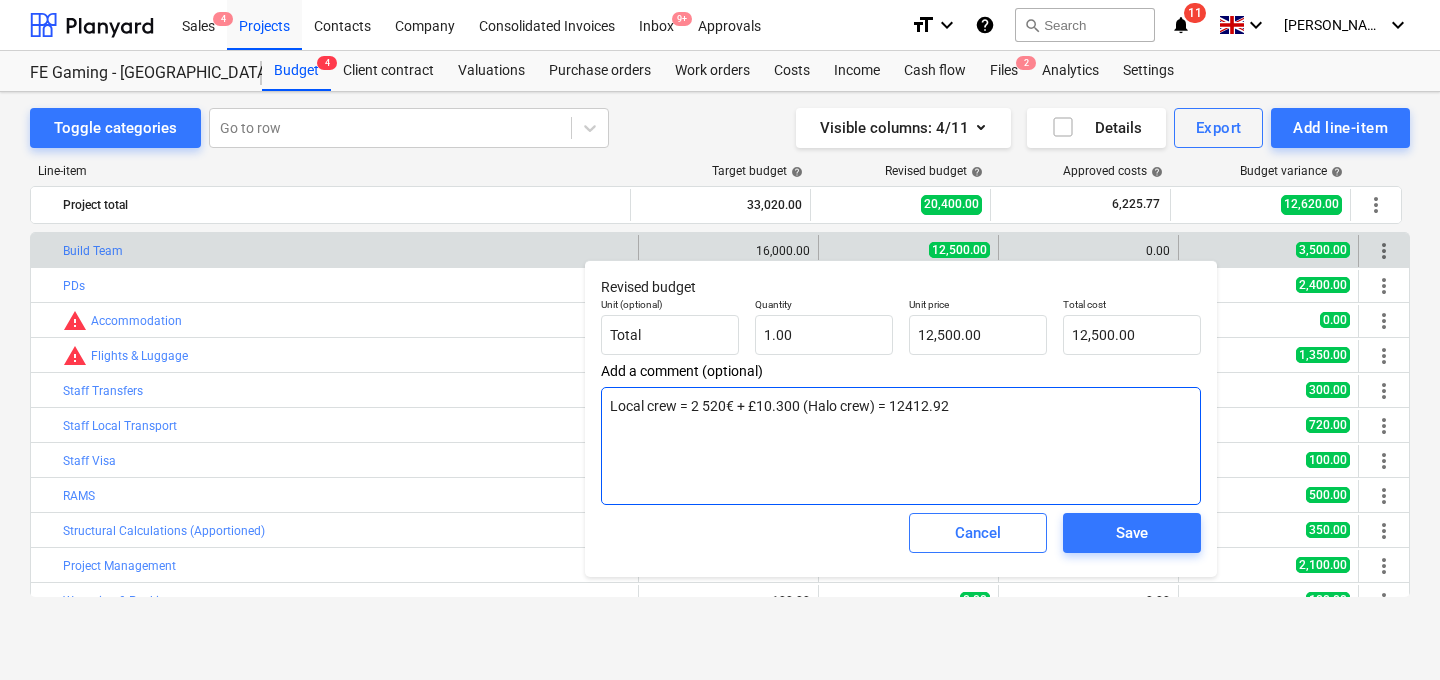 click on "Local crew = 2 520€ + £10.300 (Halo crew) = 12412.92" at bounding box center (901, 446) 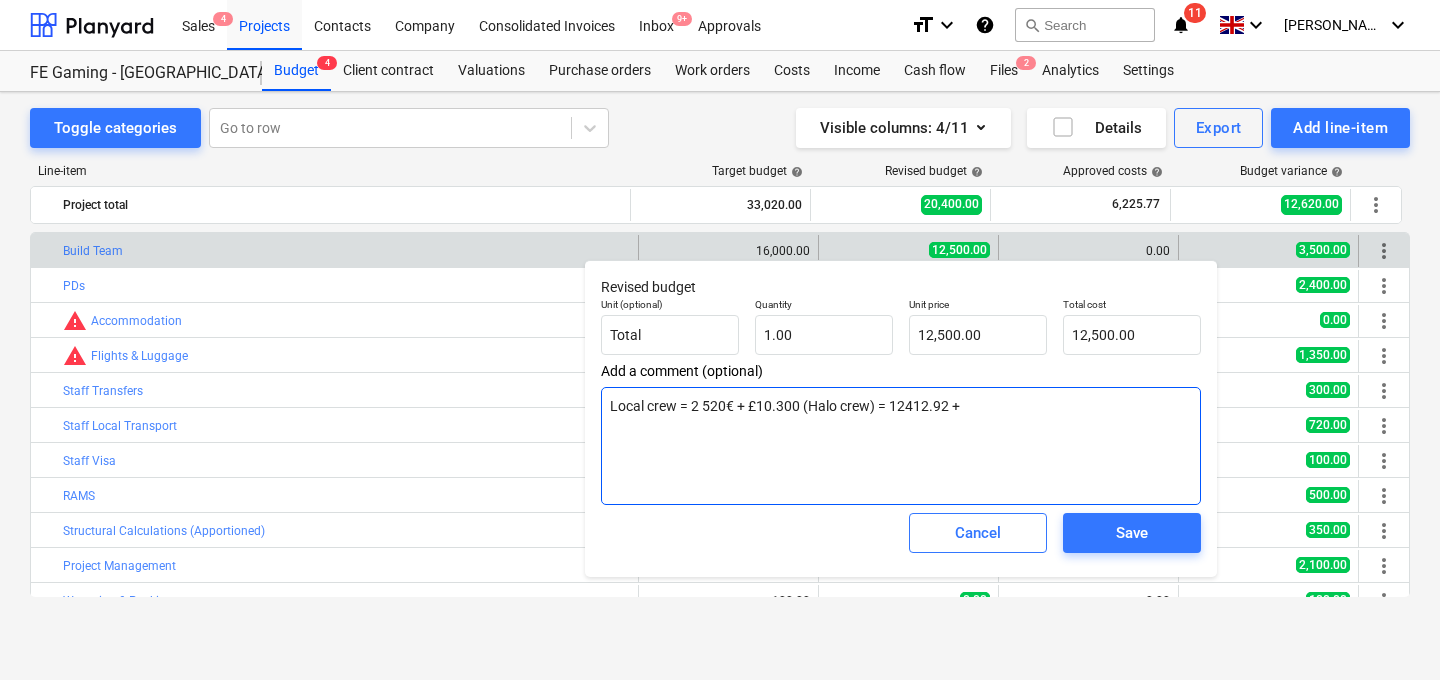 type on "x" 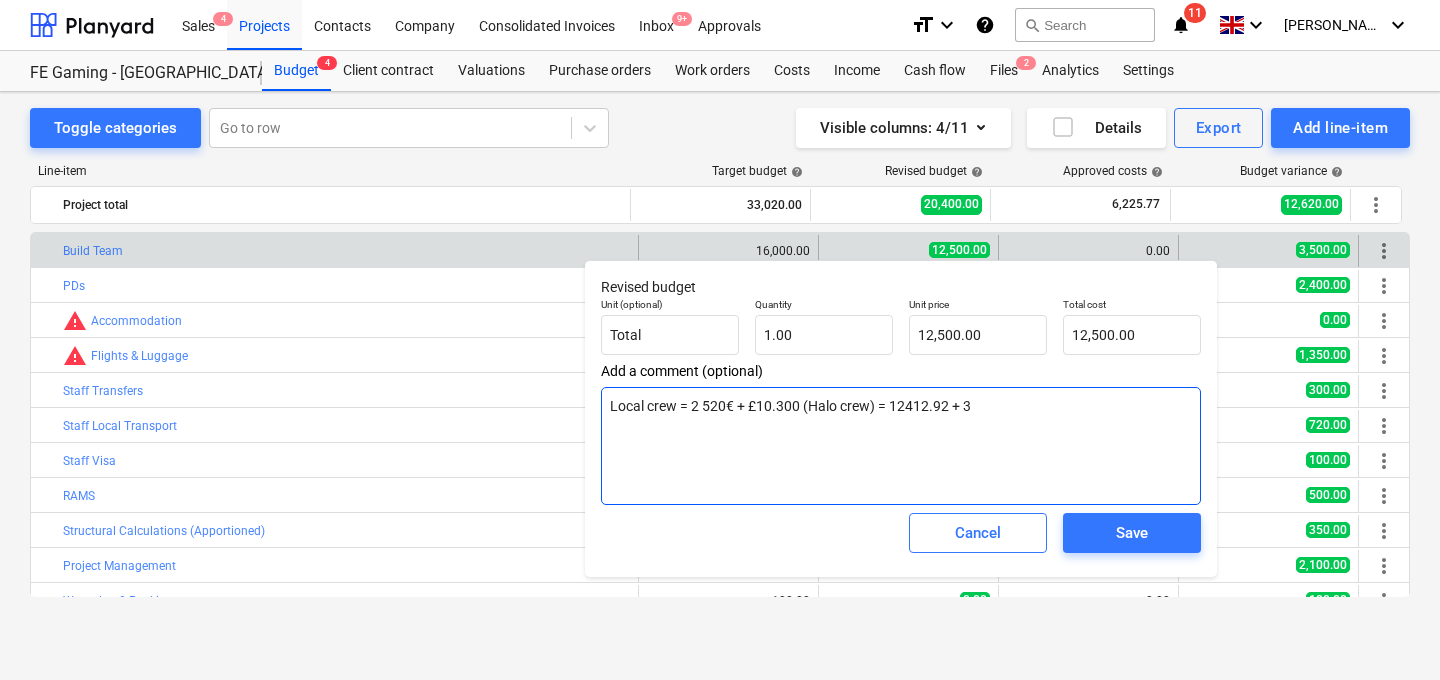 type on "x" 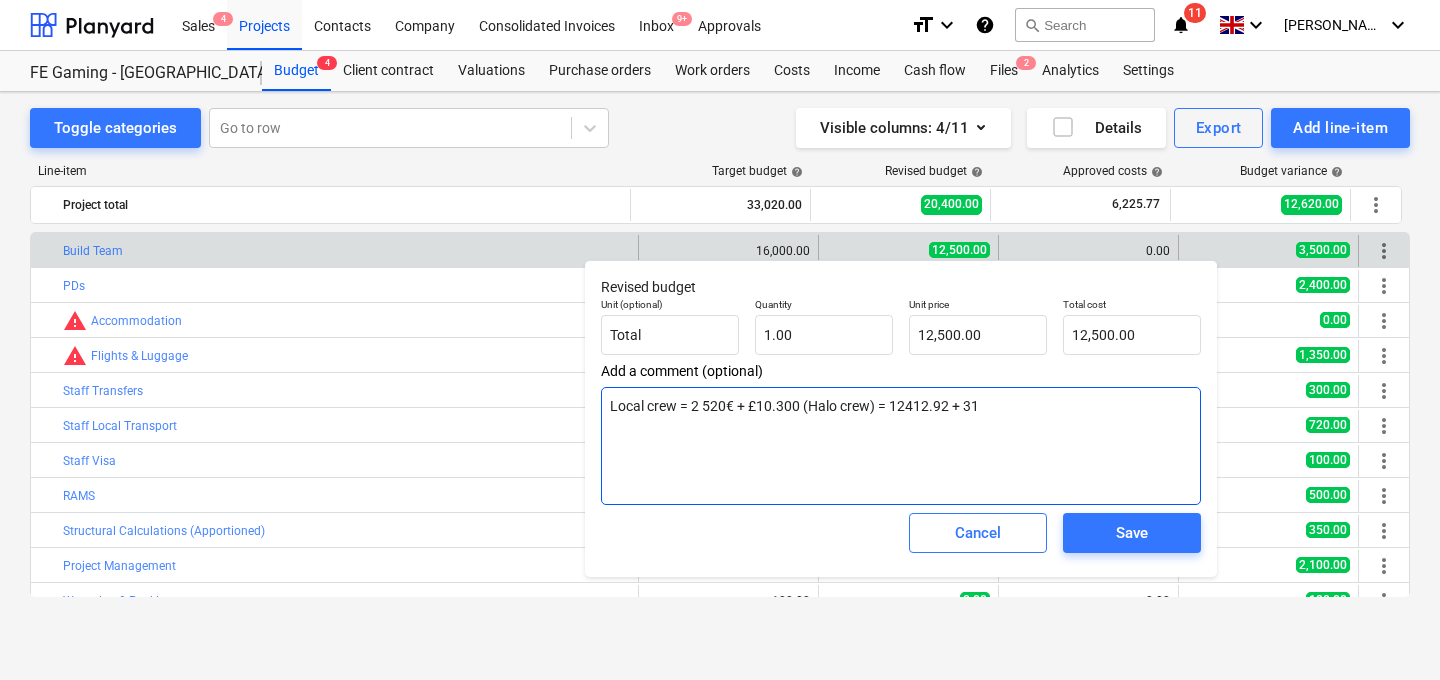 type on "x" 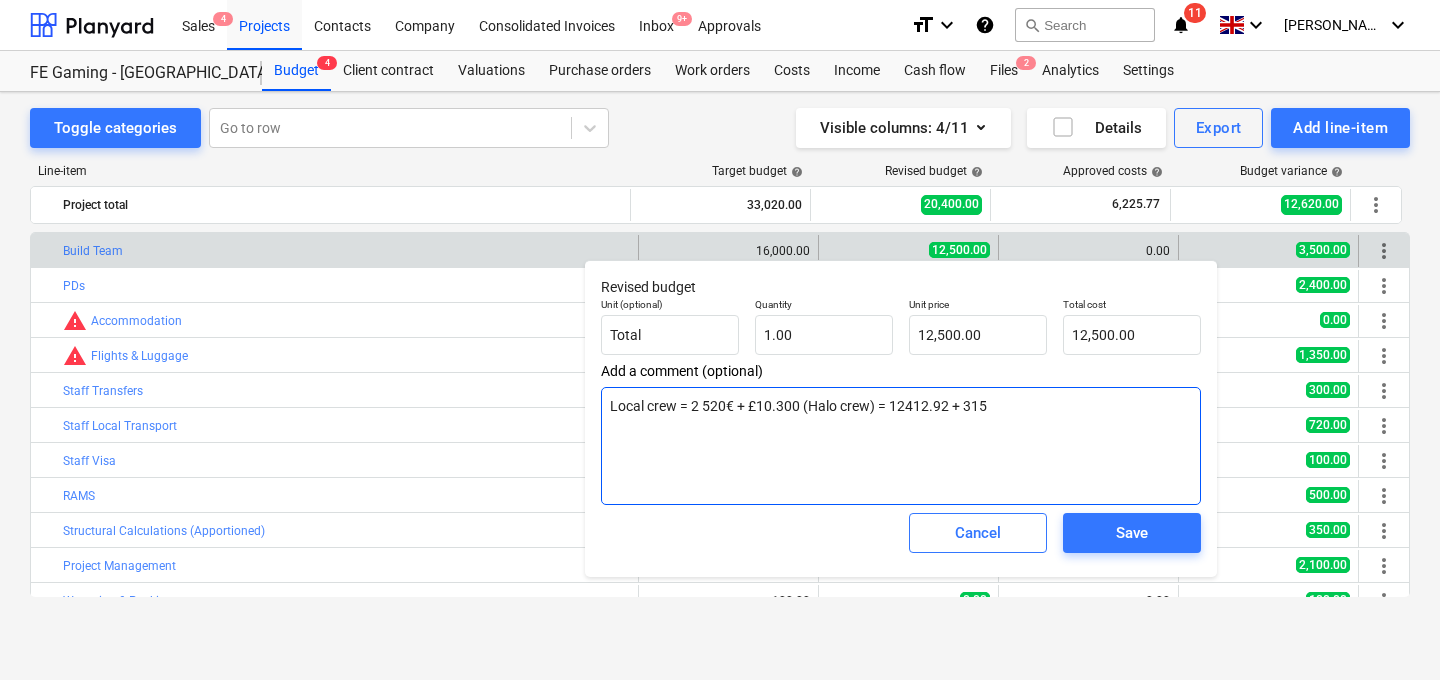 type on "x" 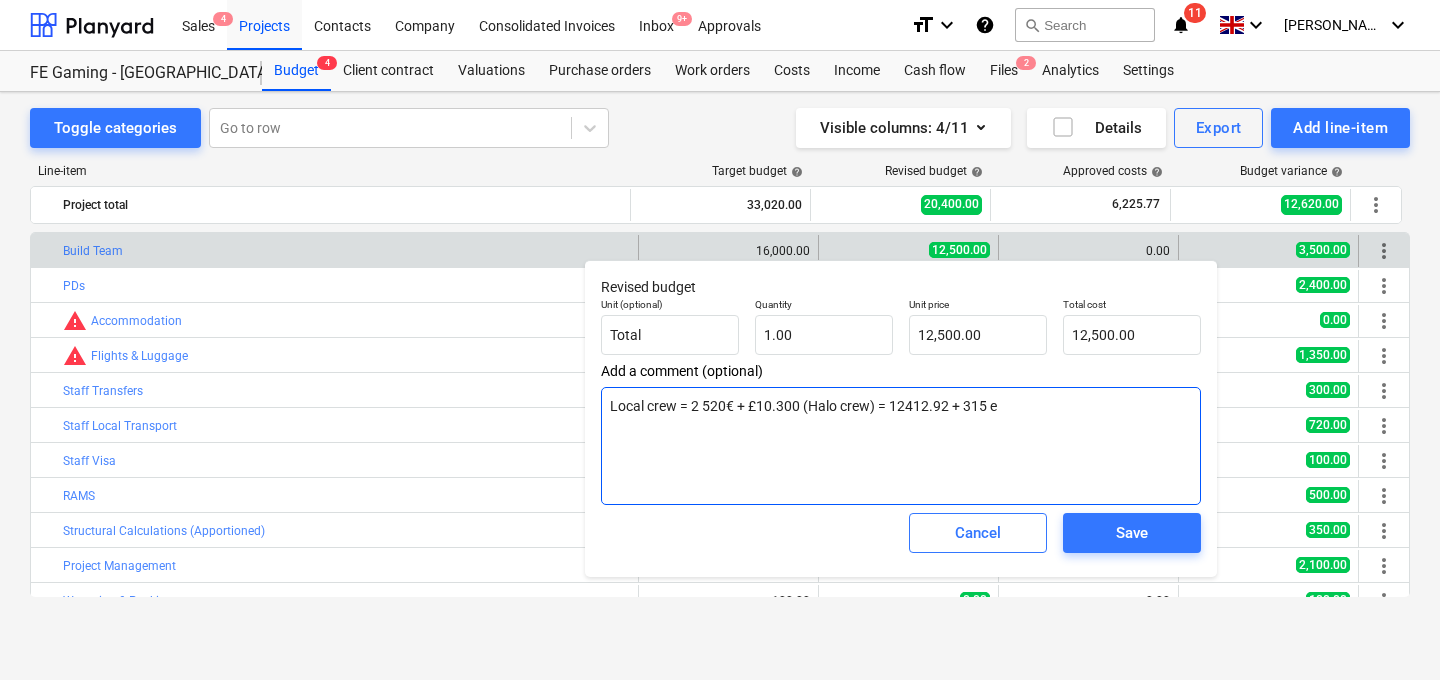 type on "x" 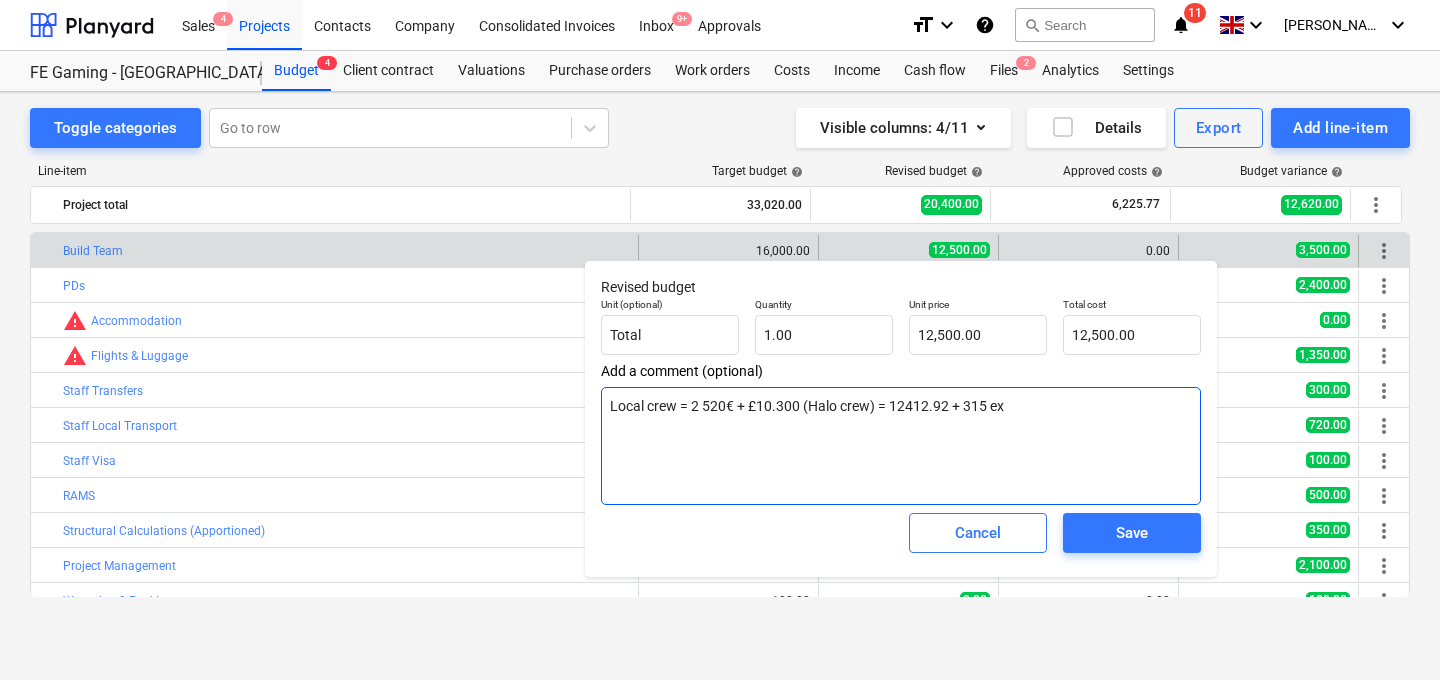 type on "x" 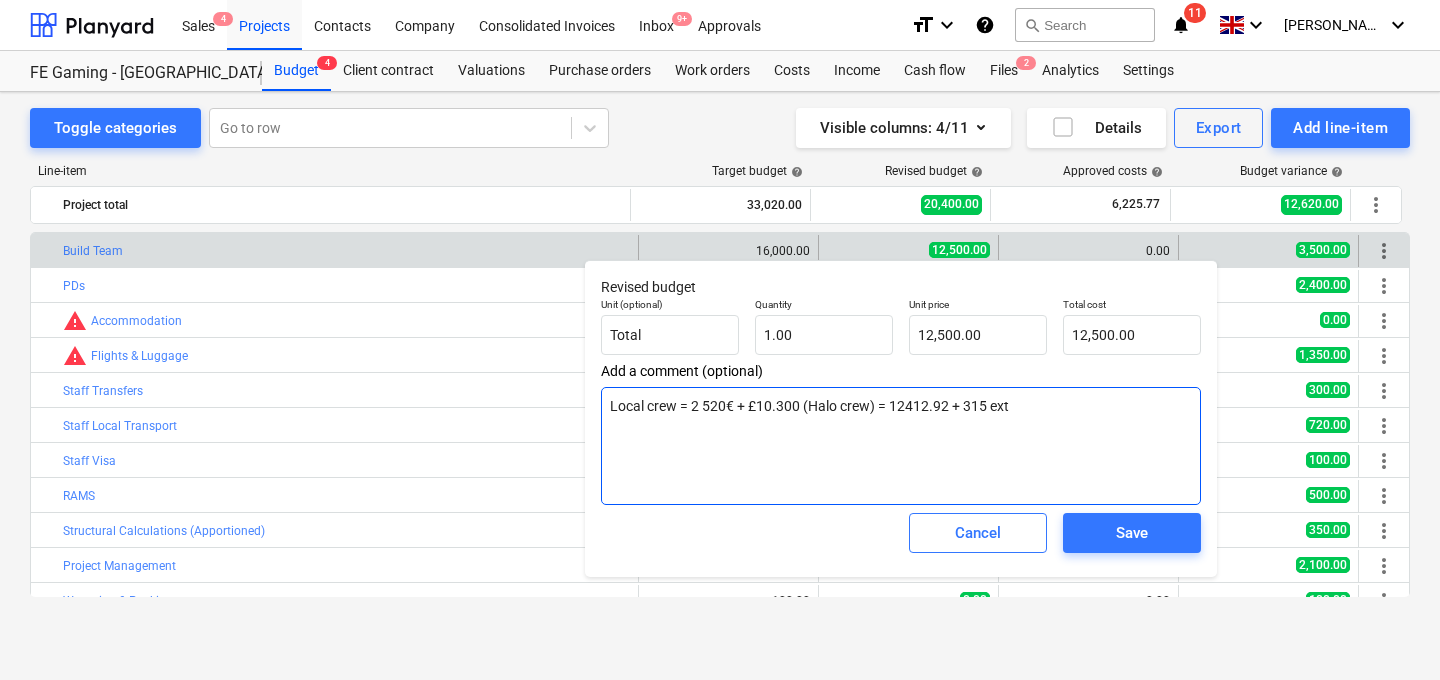 type on "x" 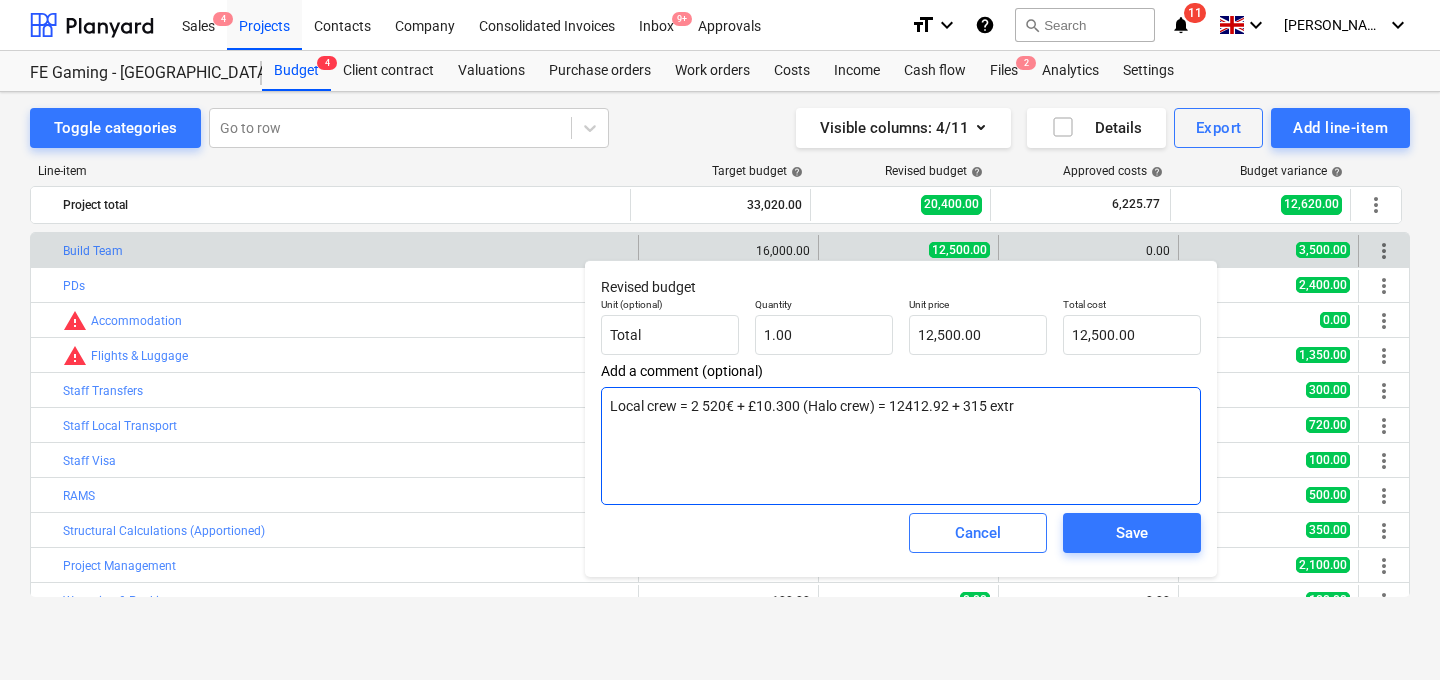 type on "x" 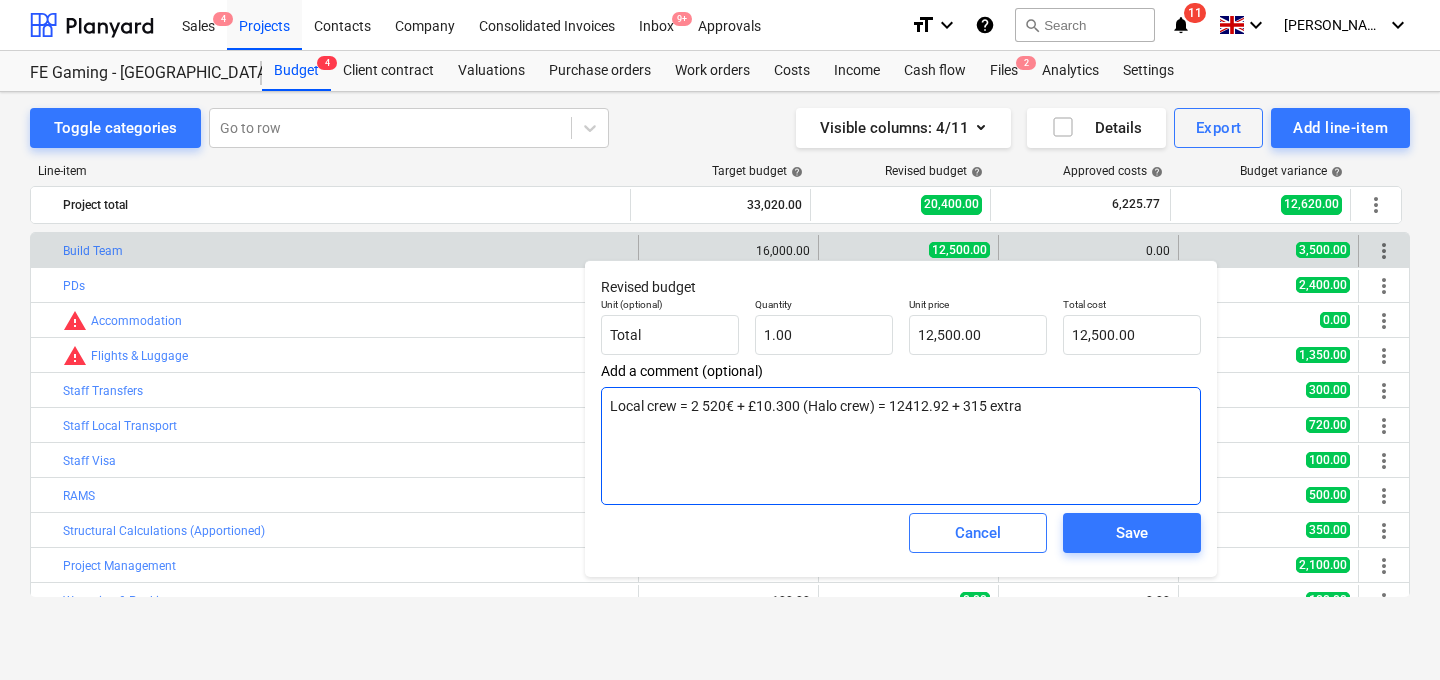 type on "x" 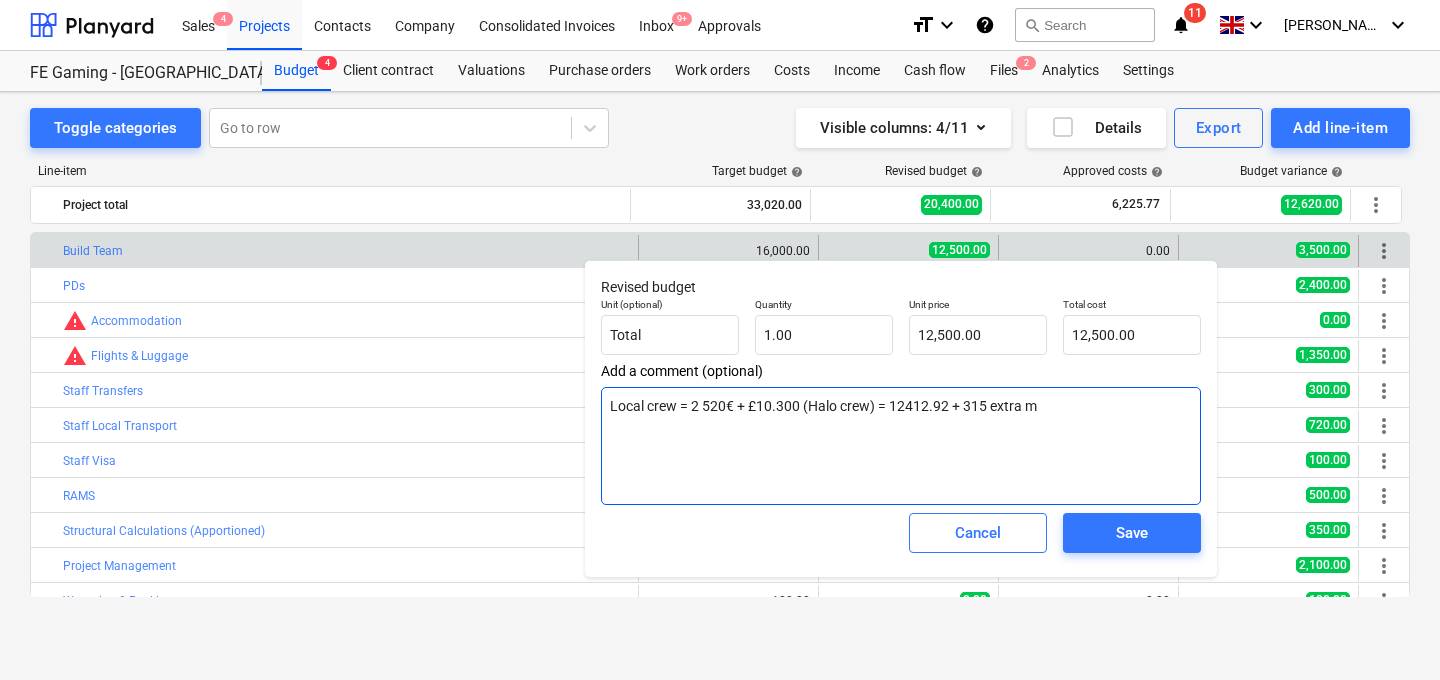 type on "x" 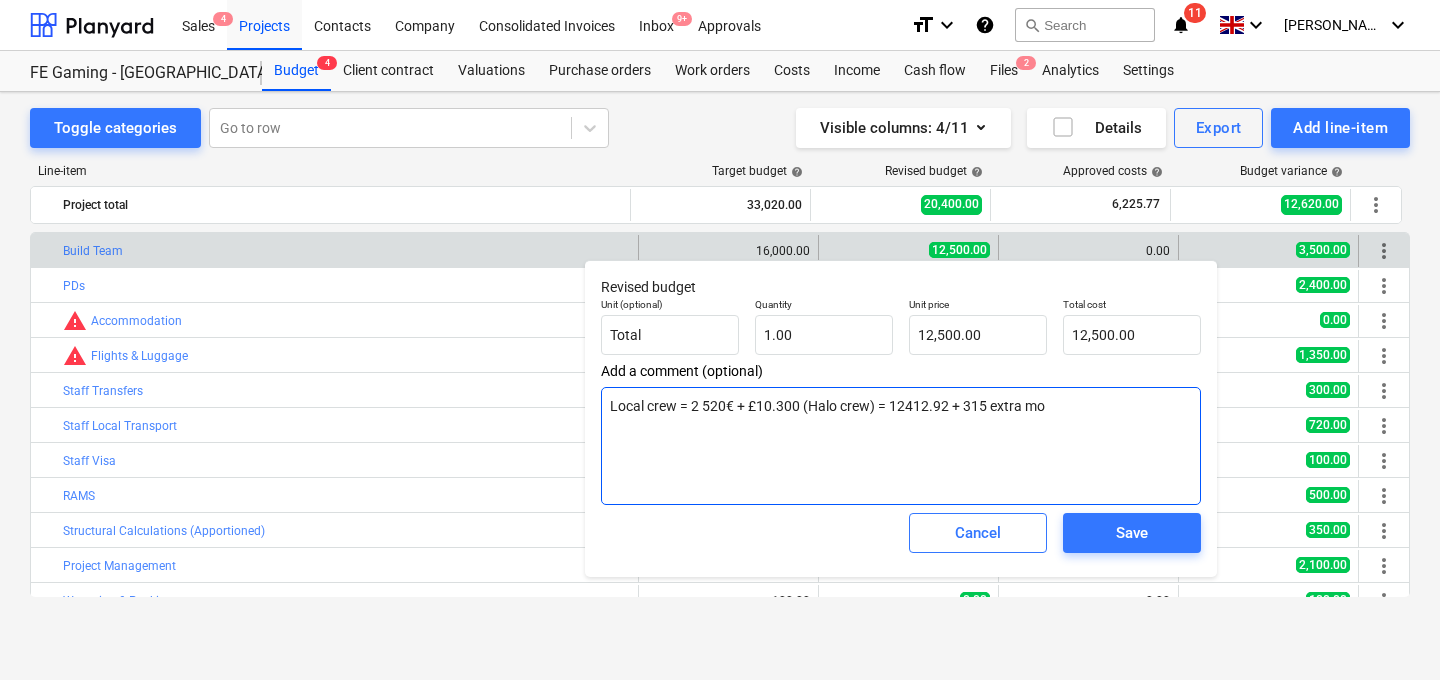 type on "x" 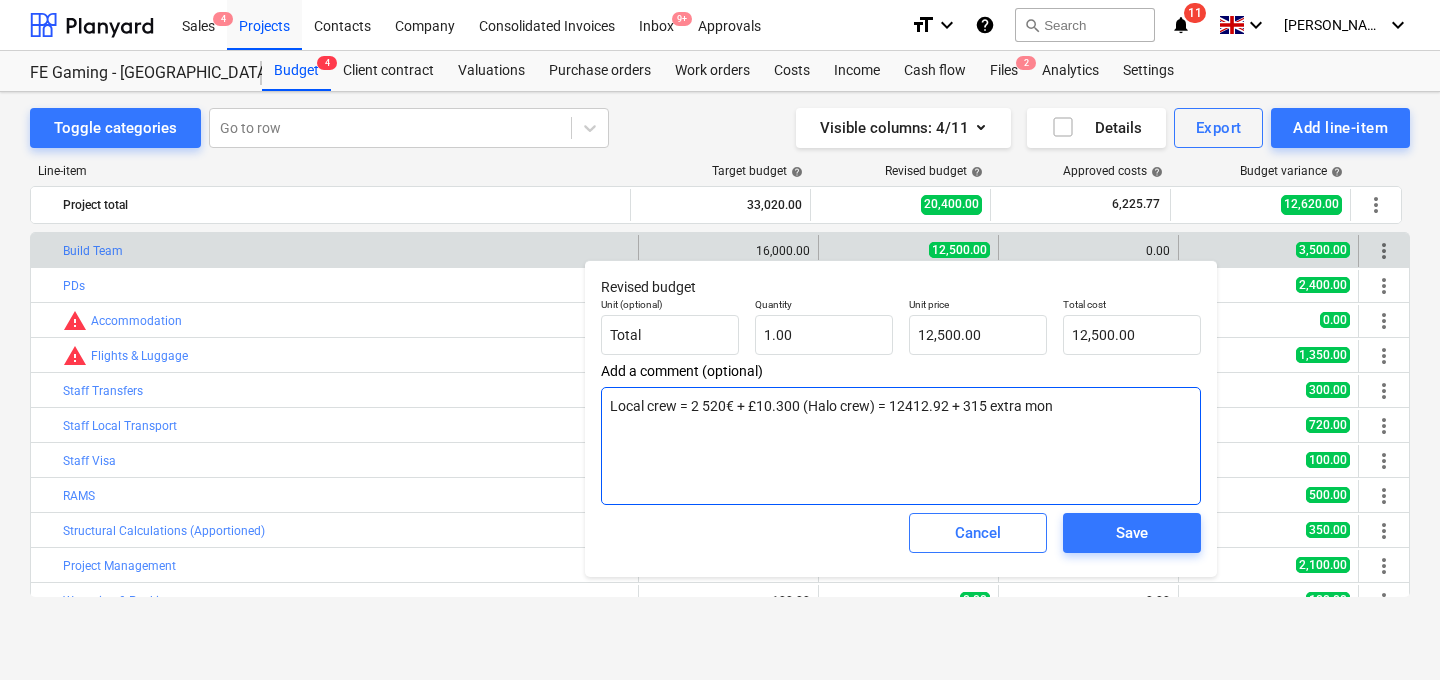 type on "x" 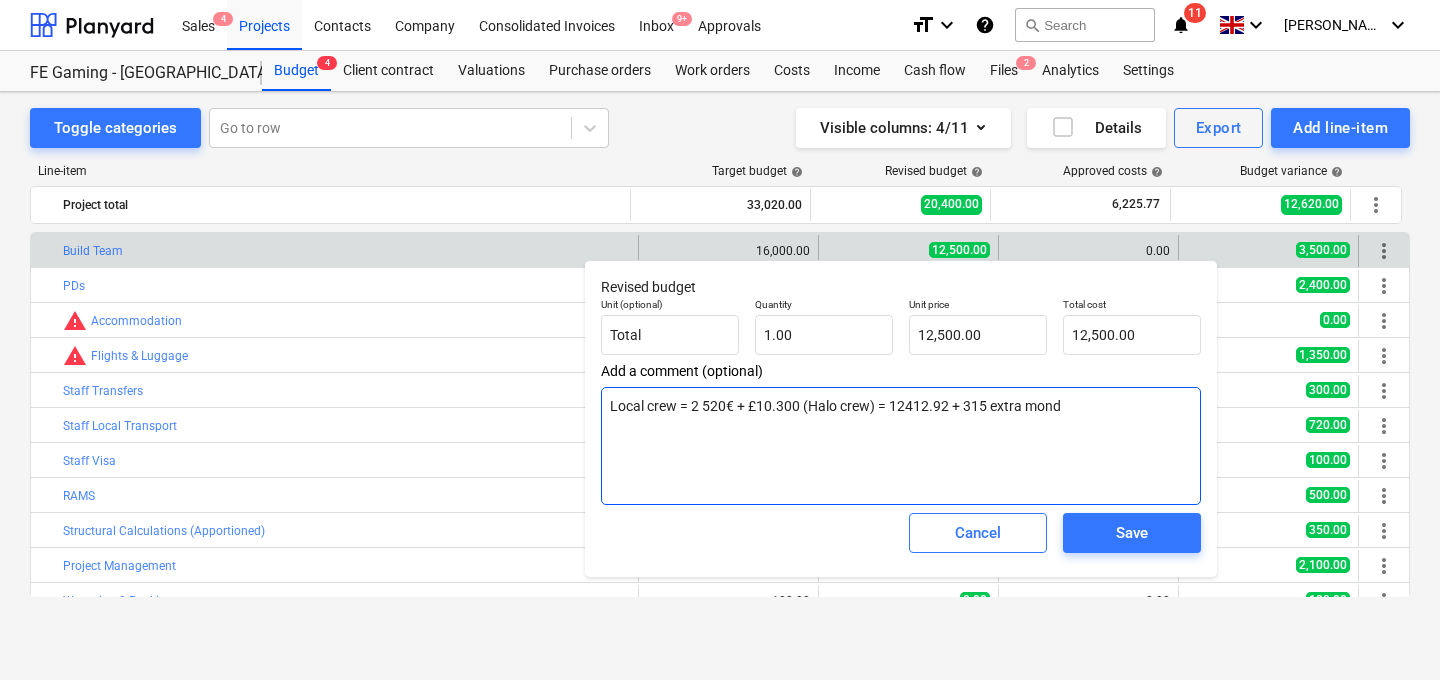 type on "Local crew = 2 520€ + £10.300 (Halo crew) = 12412.92 + 315 extra [PERSON_NAME]" 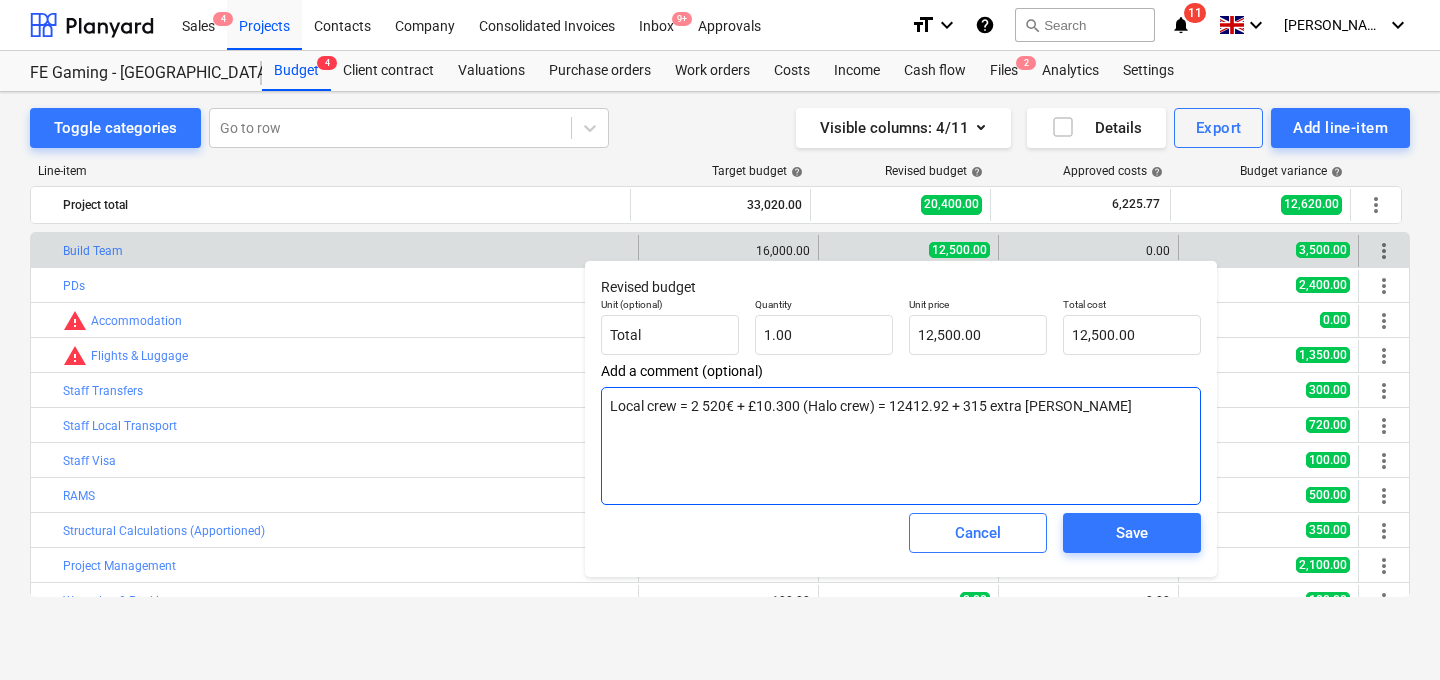 type on "x" 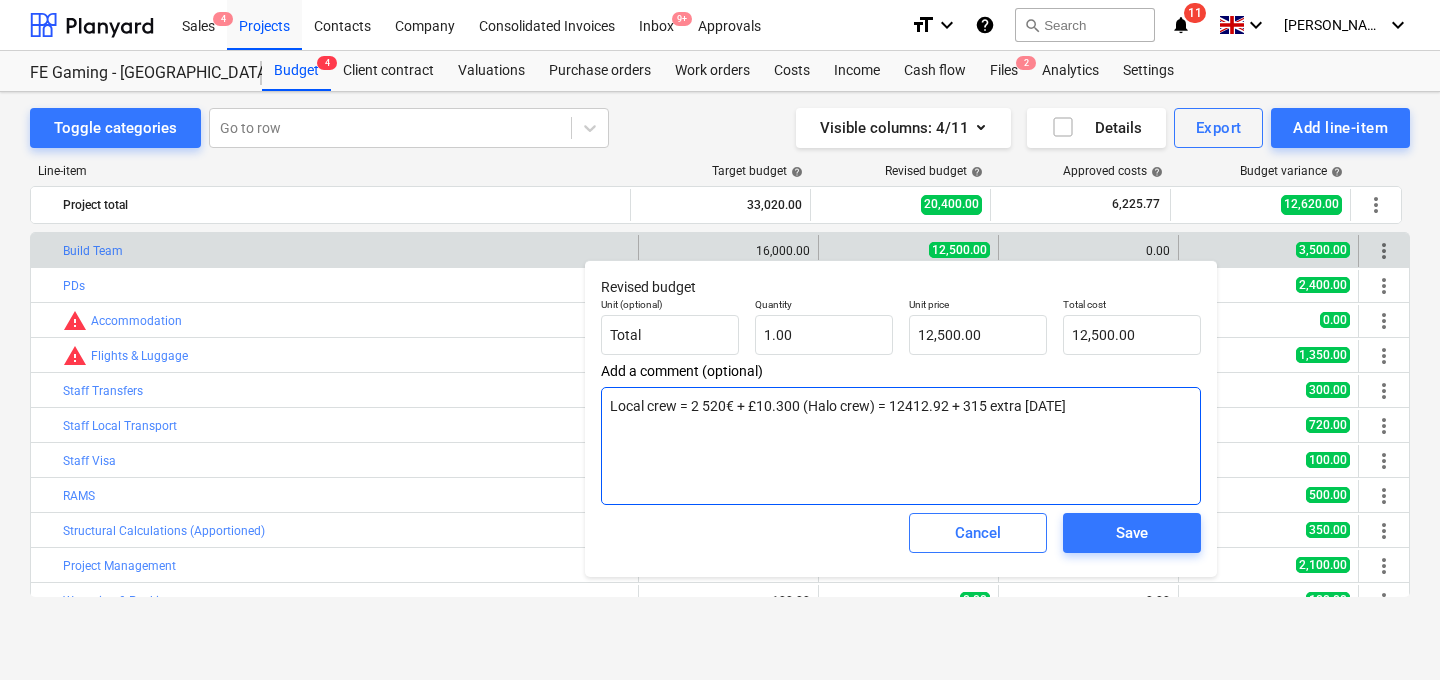 type on "x" 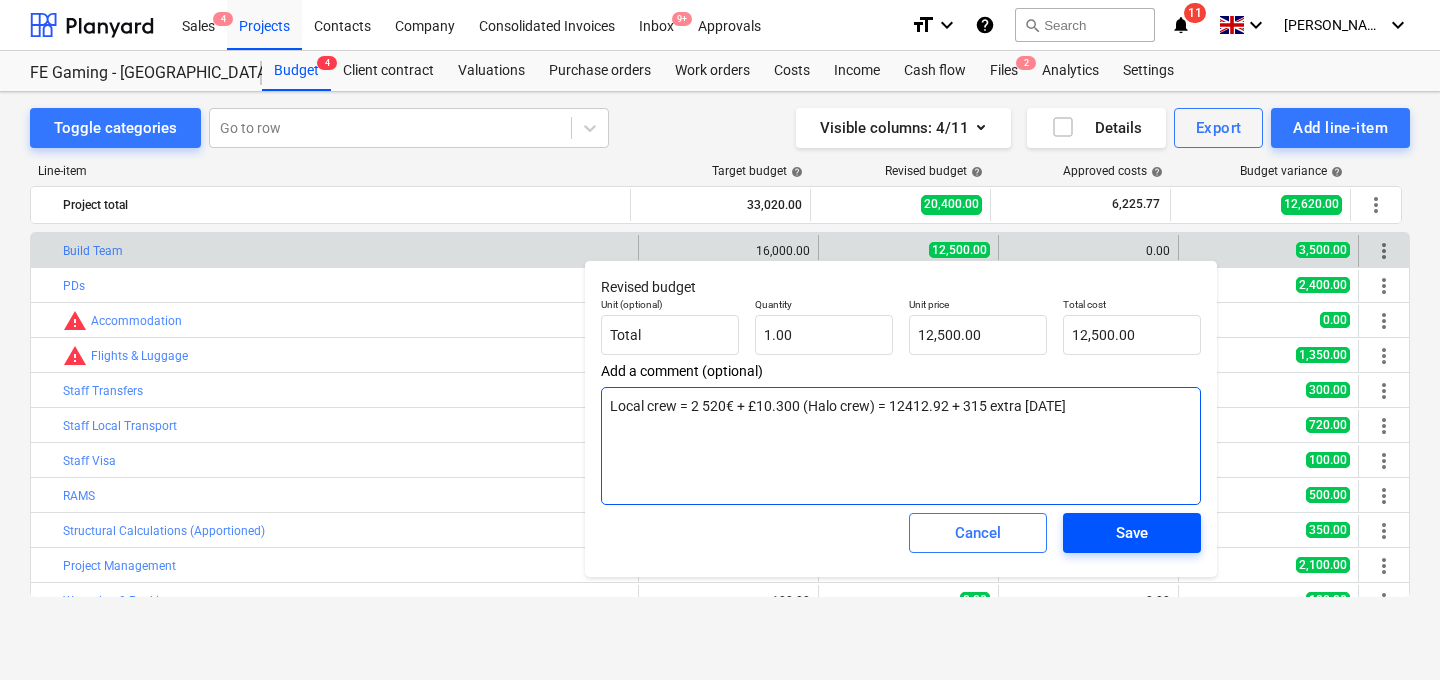 type on "Local crew = 2 520€ + £10.300 (Halo crew) = 12412.92 + 315 extra [DATE]" 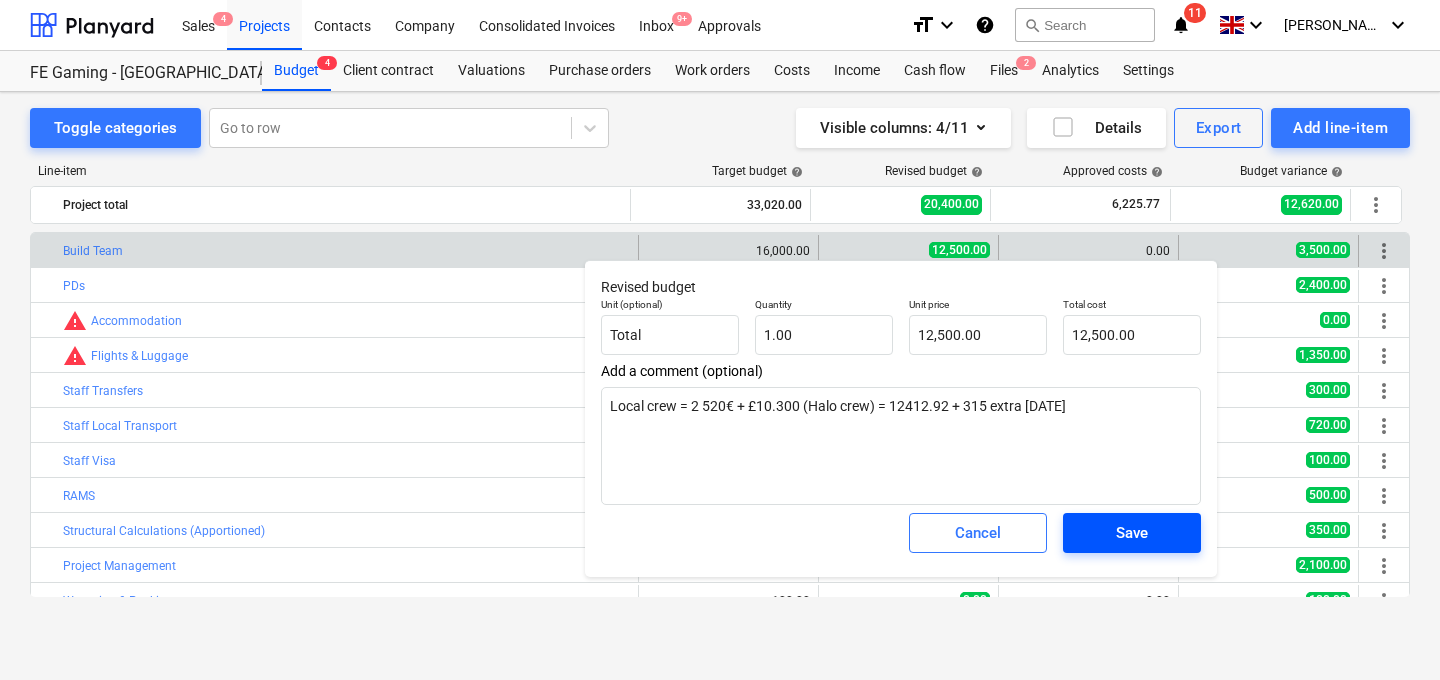 click on "Save" at bounding box center (1132, 533) 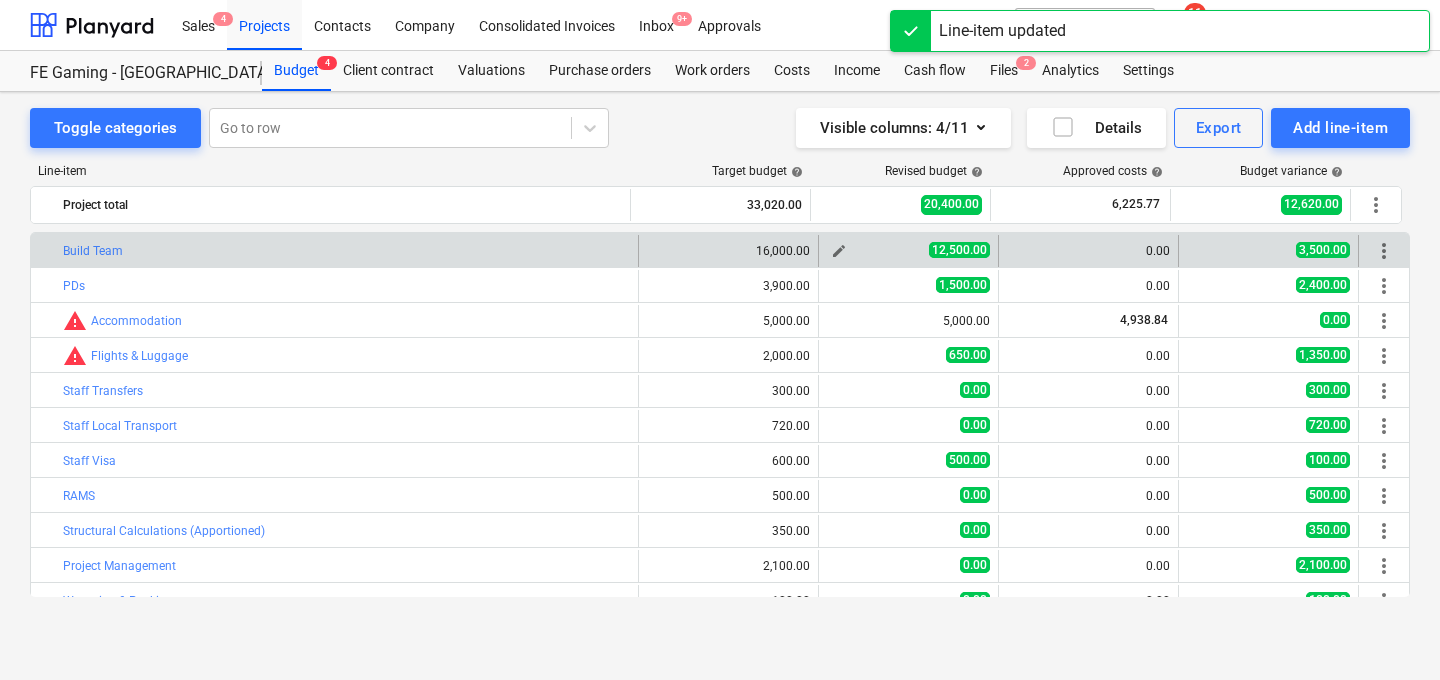 click on "edit" at bounding box center (839, 251) 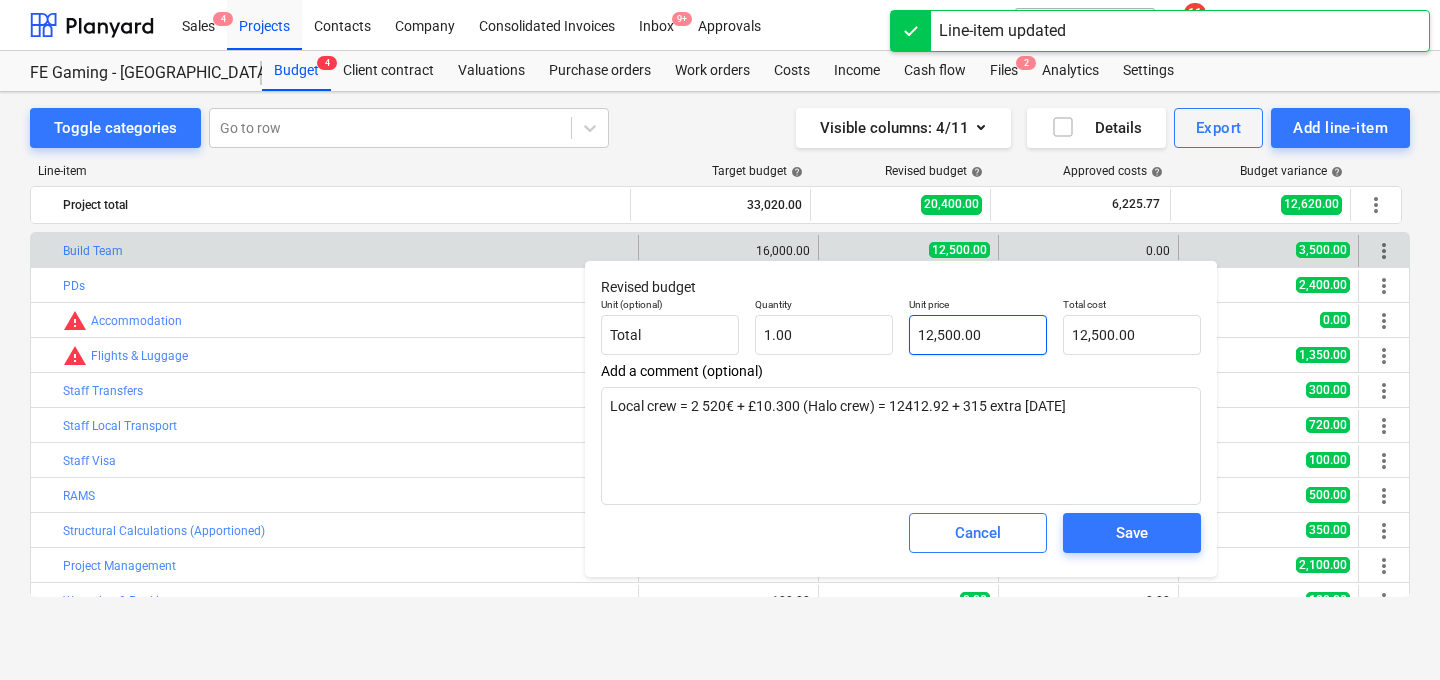 type on "12500" 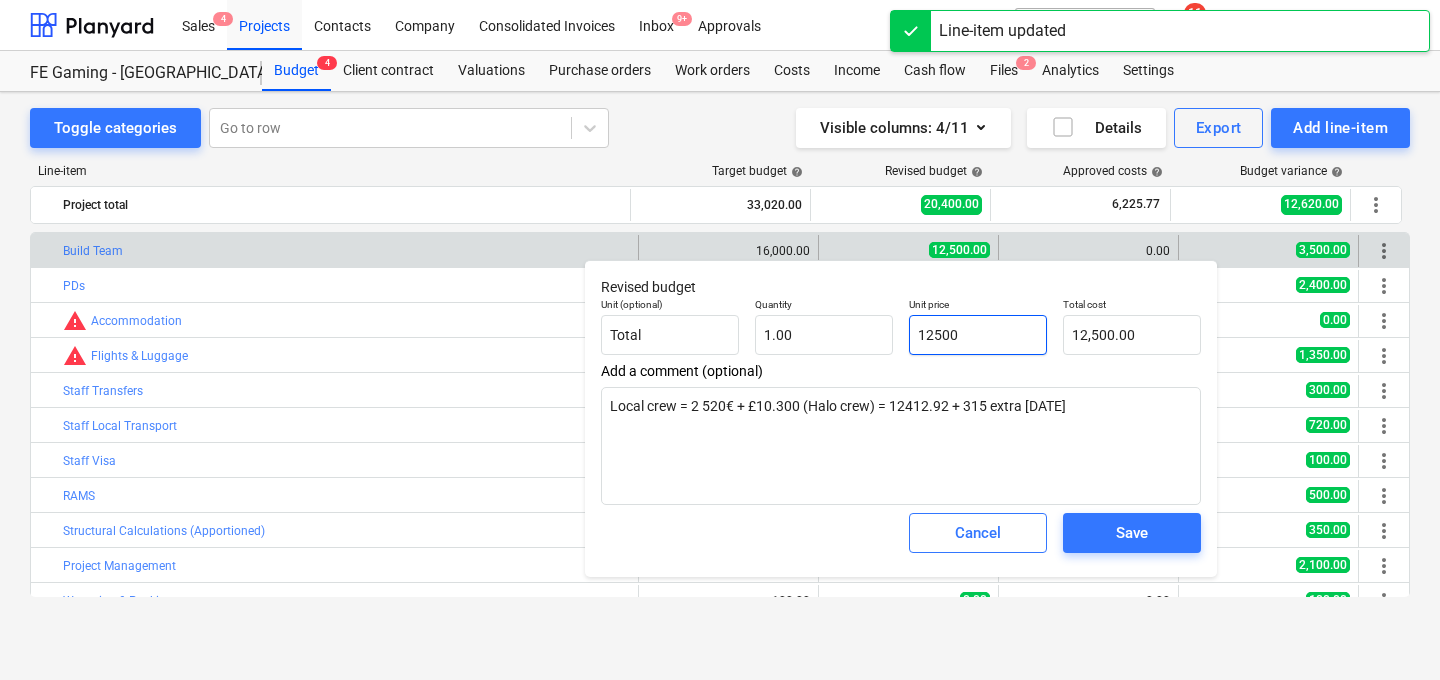 click on "12500" at bounding box center (978, 335) 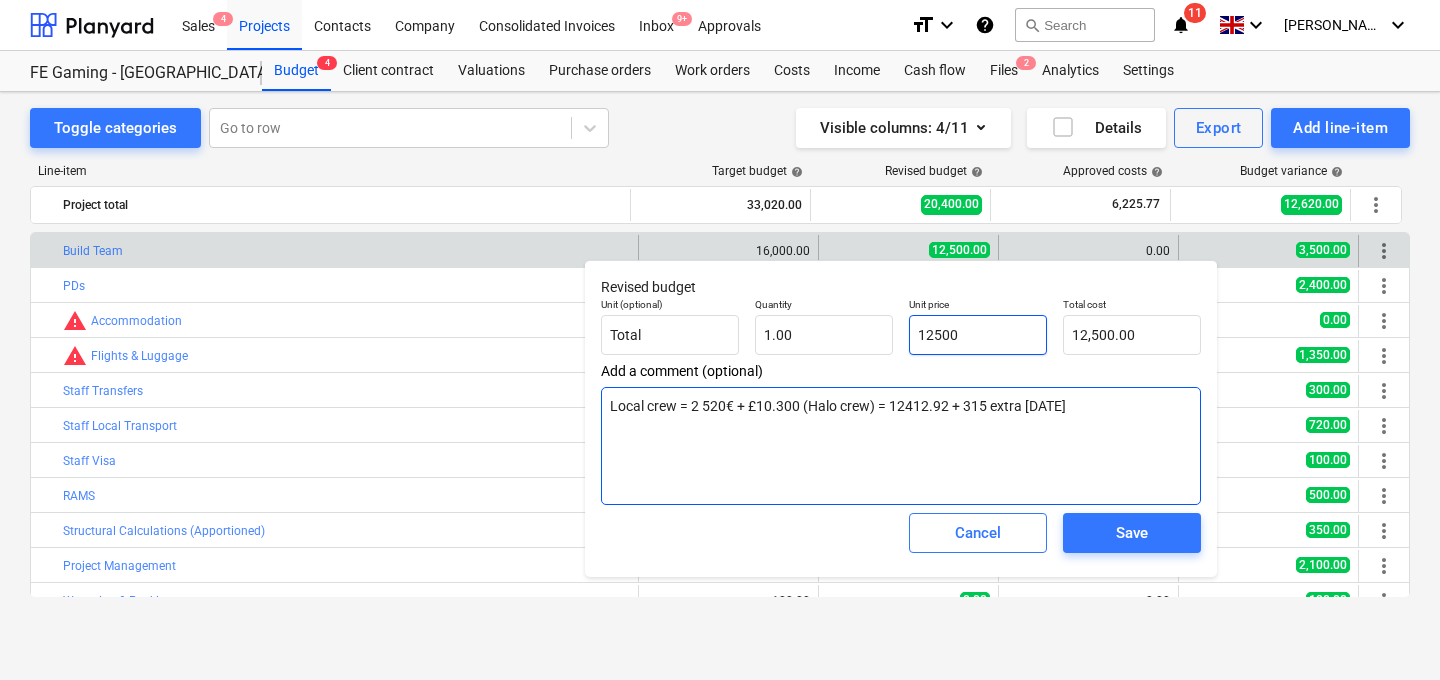 type on "x" 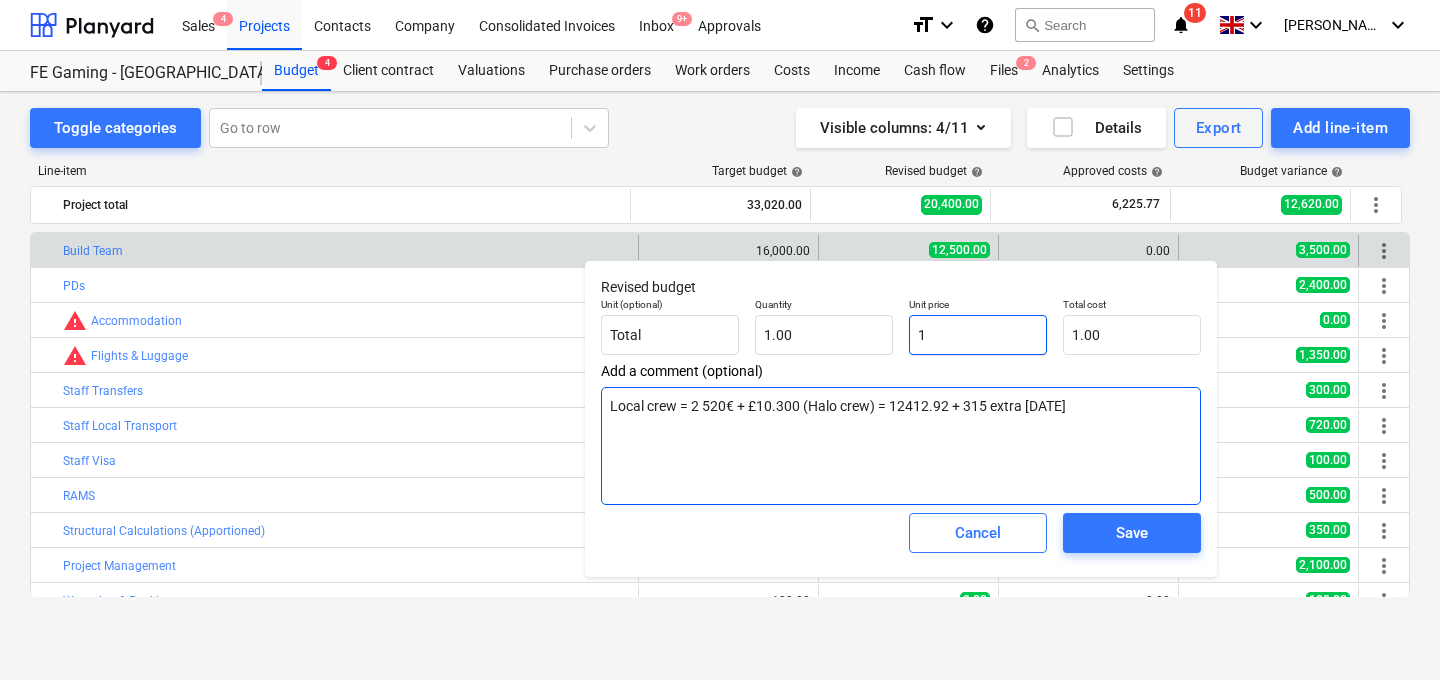 type on "x" 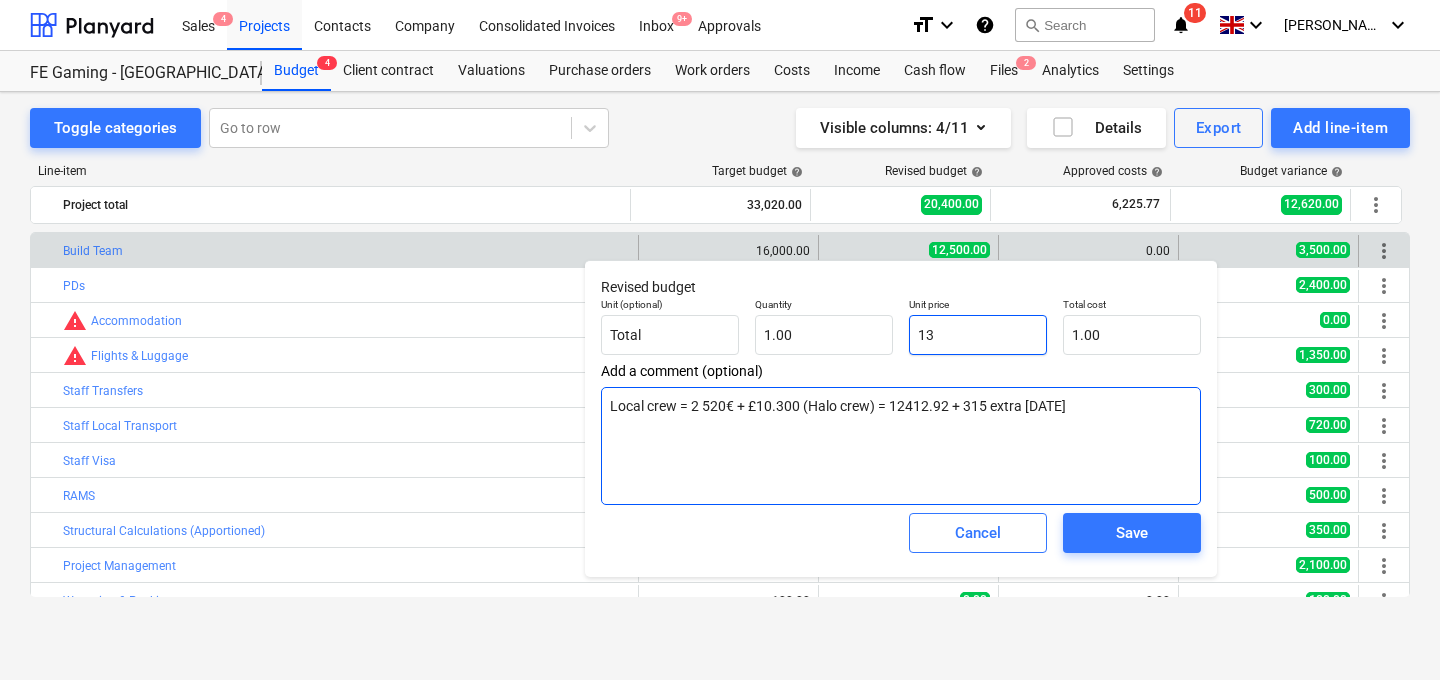 type on "13.00" 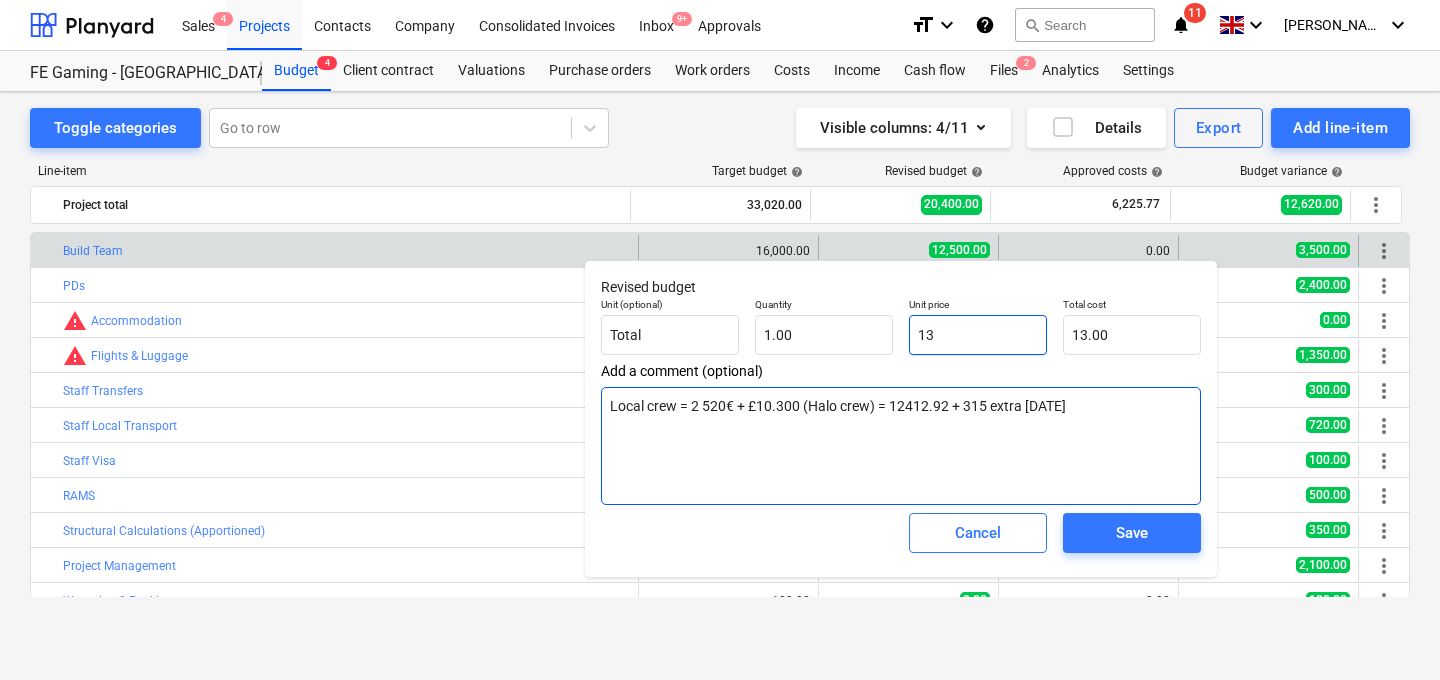 type on "x" 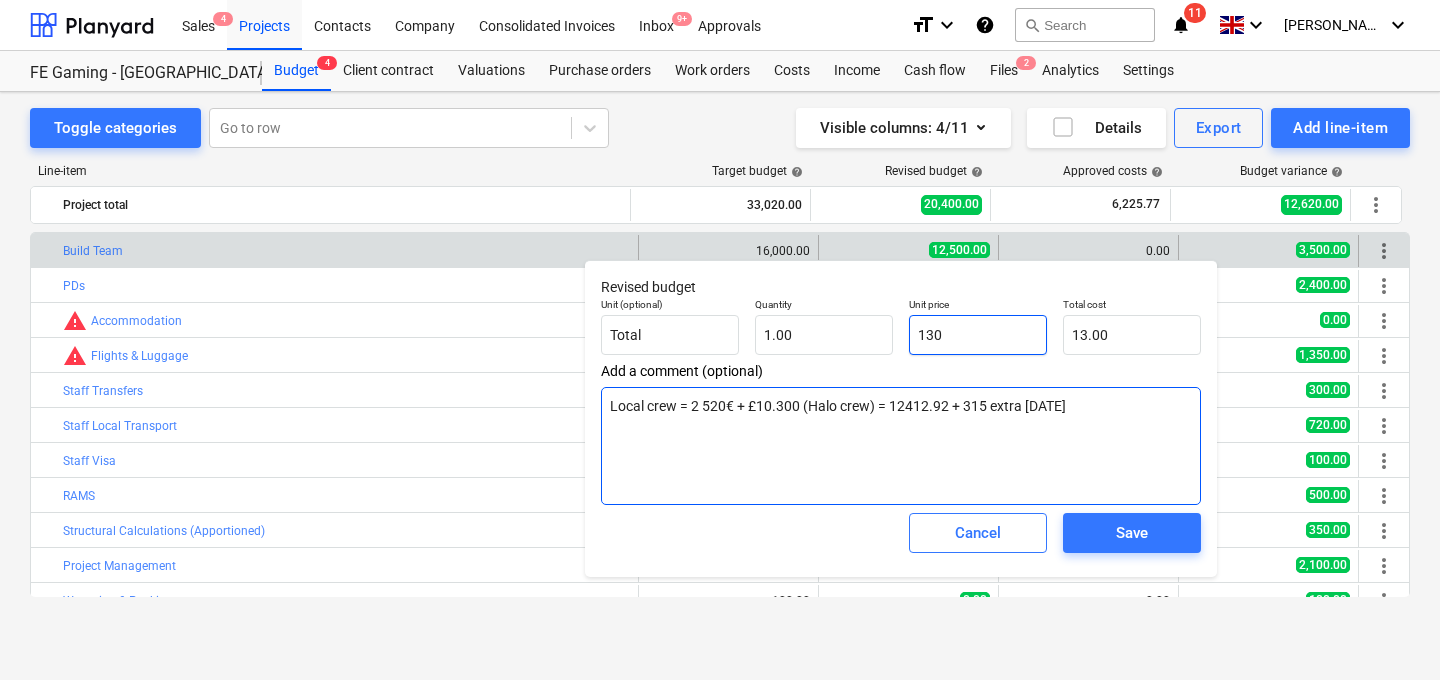 type on "130.00" 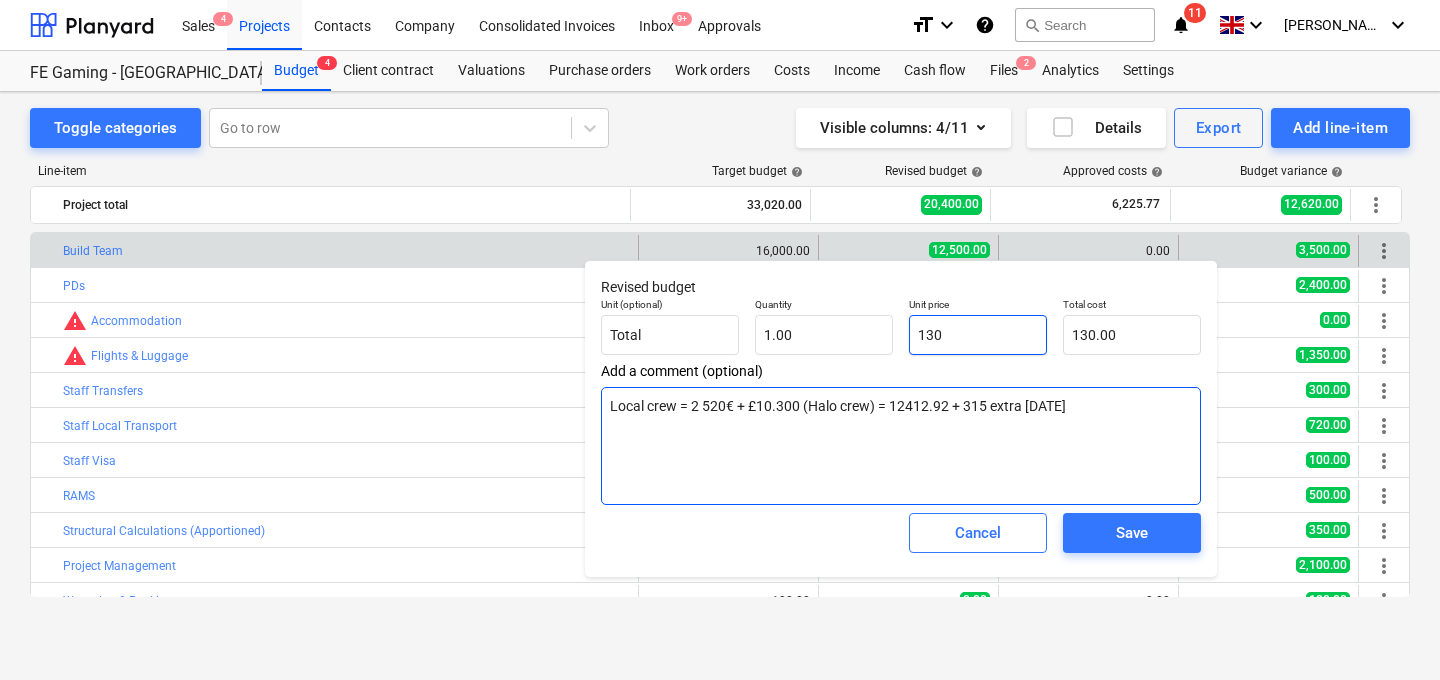 type on "x" 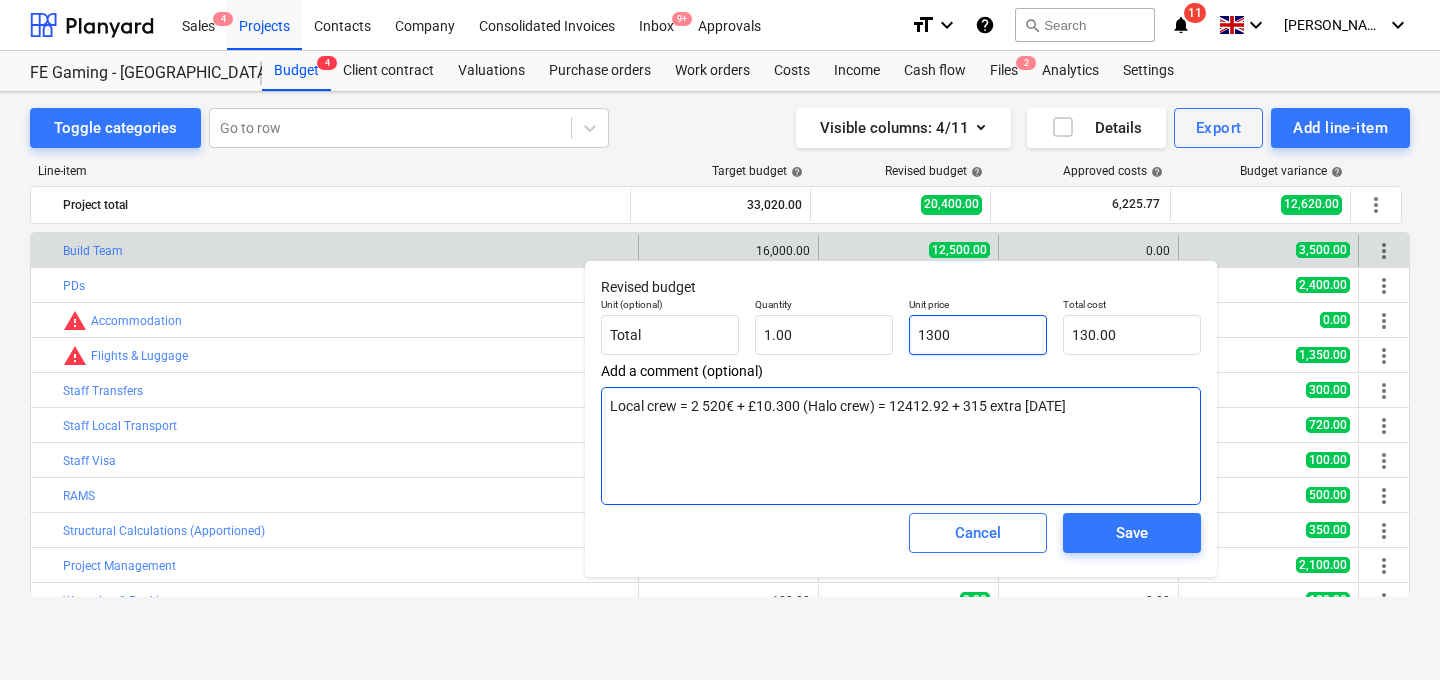 type on "1,300.00" 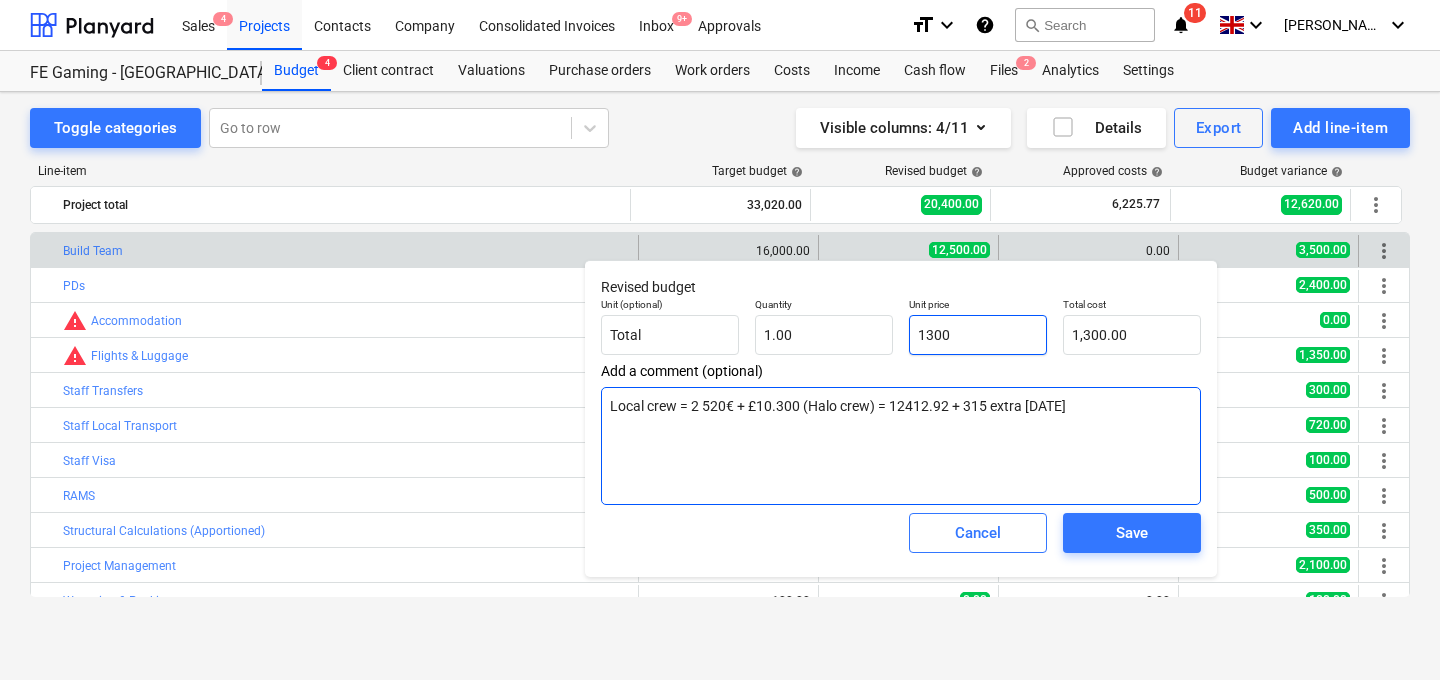 type on "x" 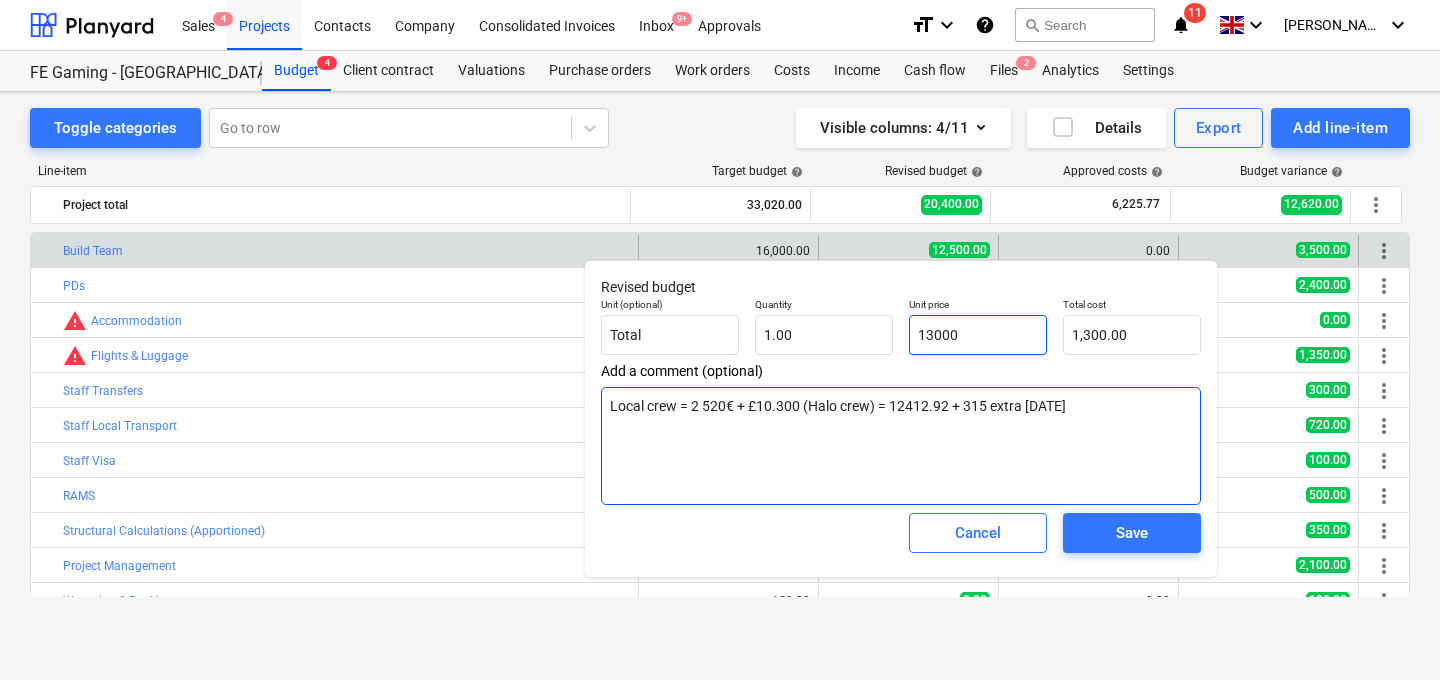 type on "13,000.00" 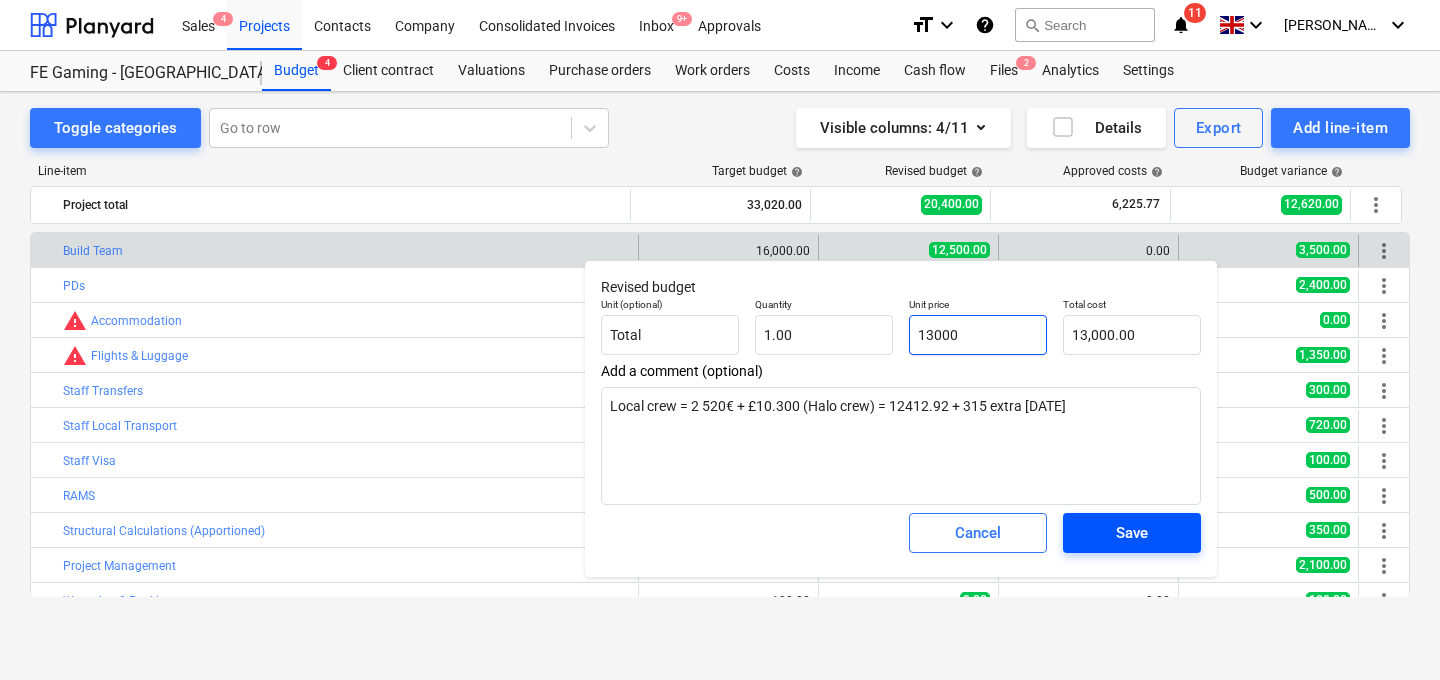 type on "13000" 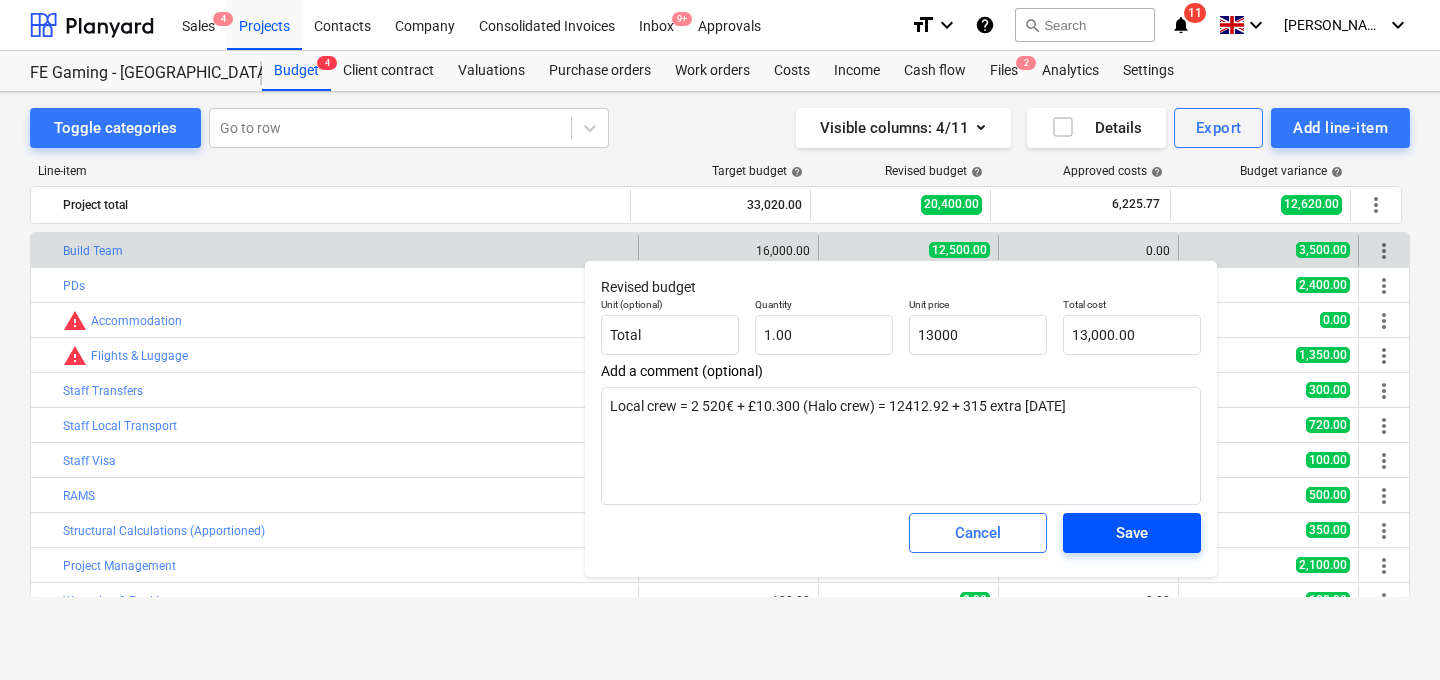 click on "Save" at bounding box center [1132, 533] 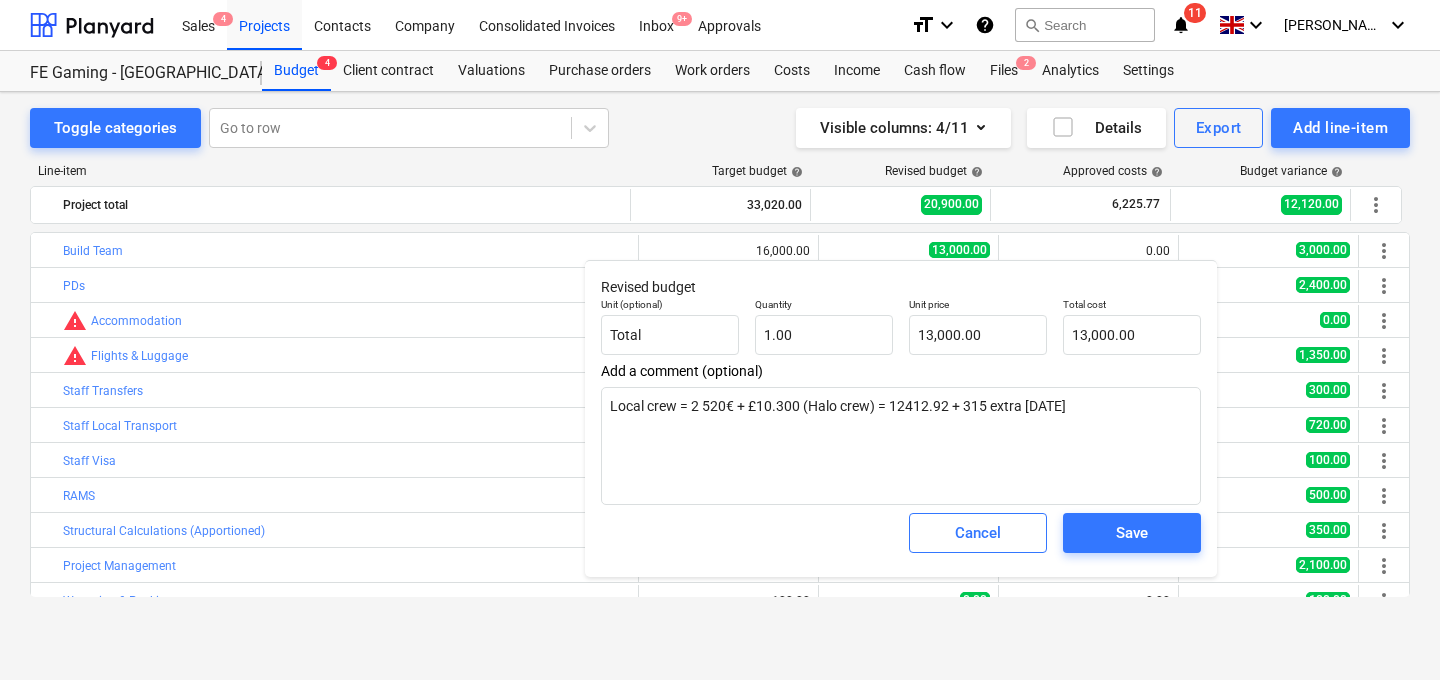 type on "x" 